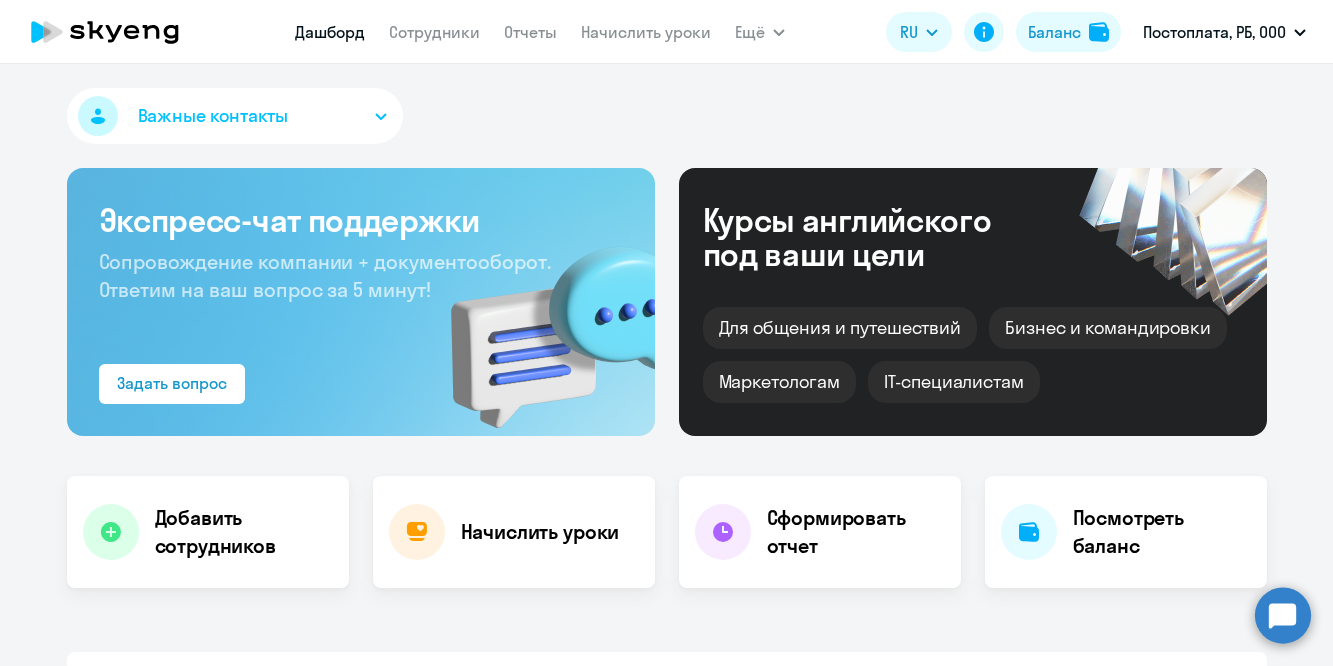 scroll, scrollTop: 0, scrollLeft: 0, axis: both 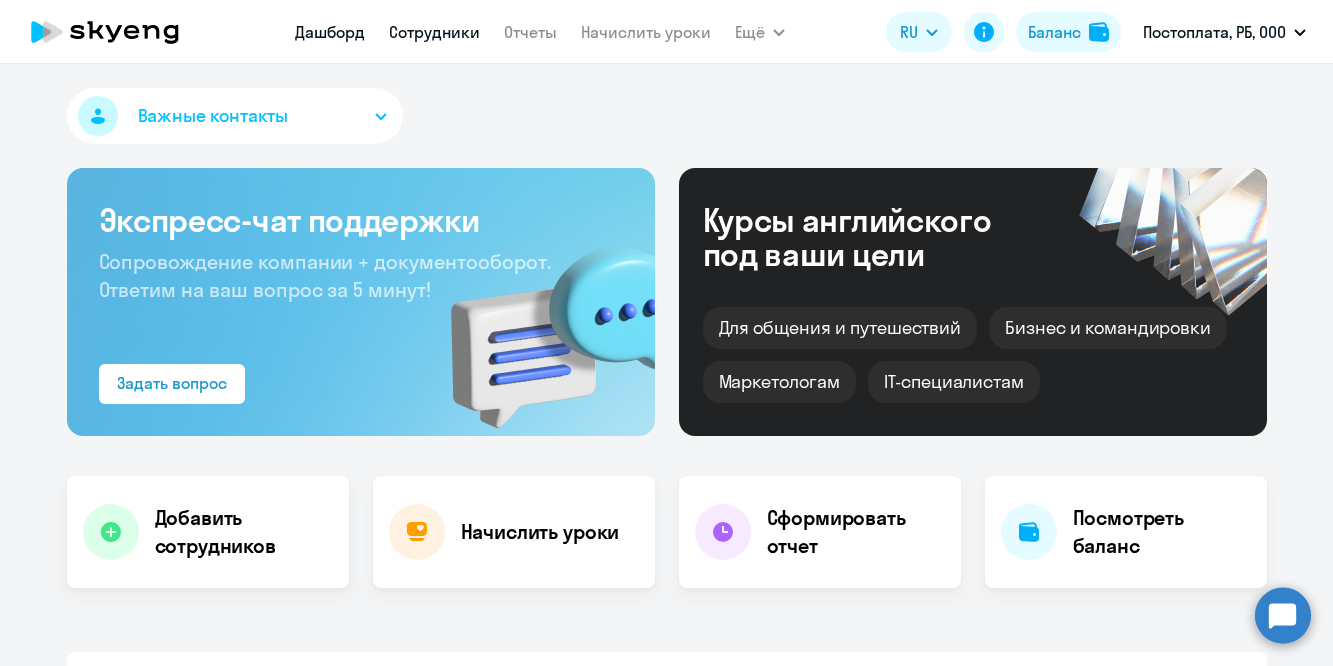click on "Сотрудники" at bounding box center (434, 32) 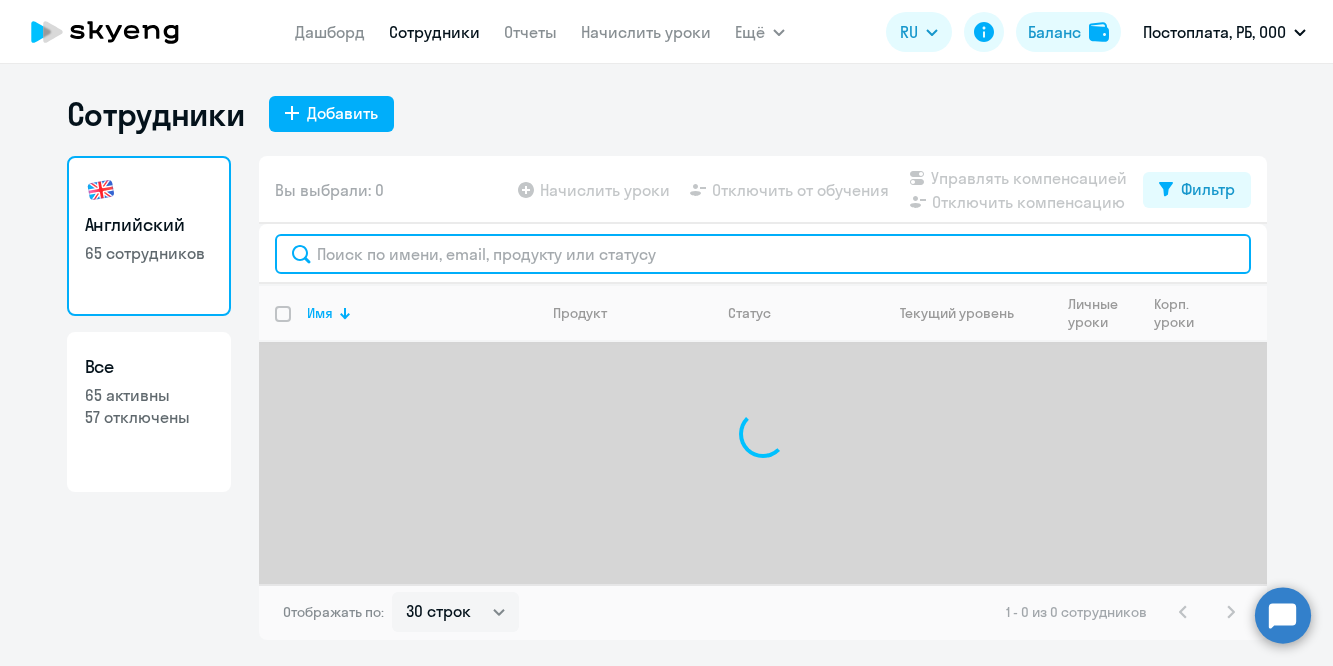 click 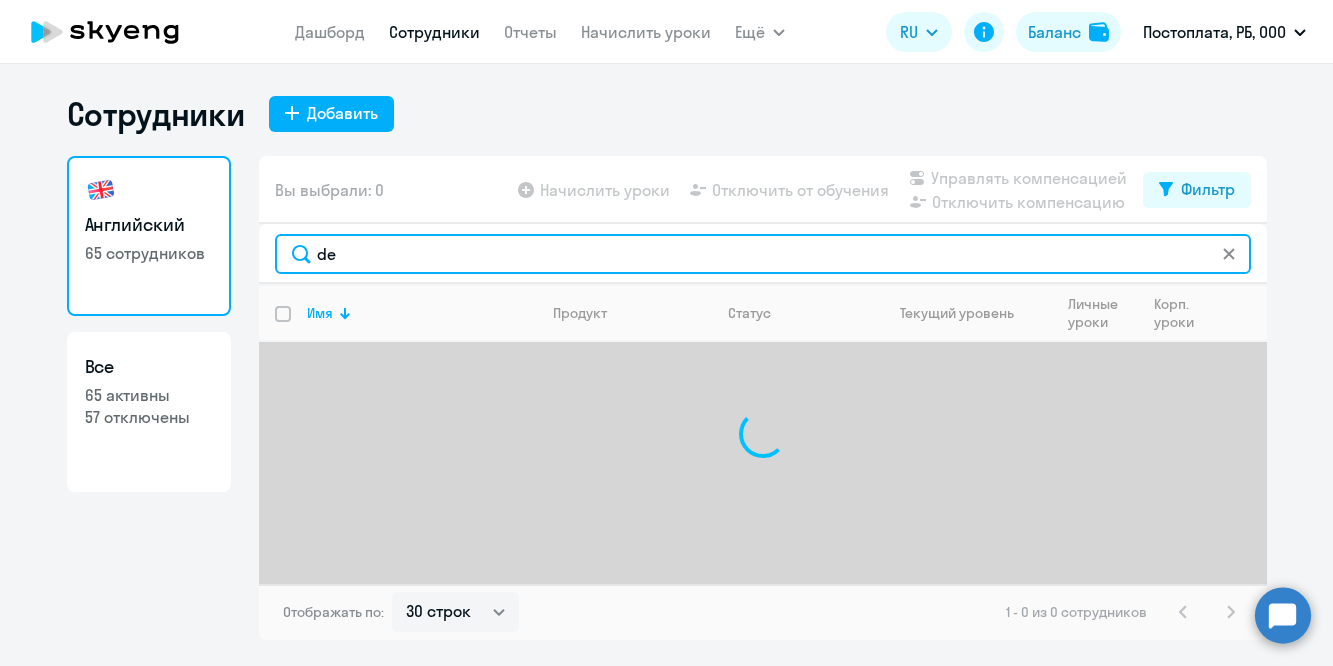 type on "d" 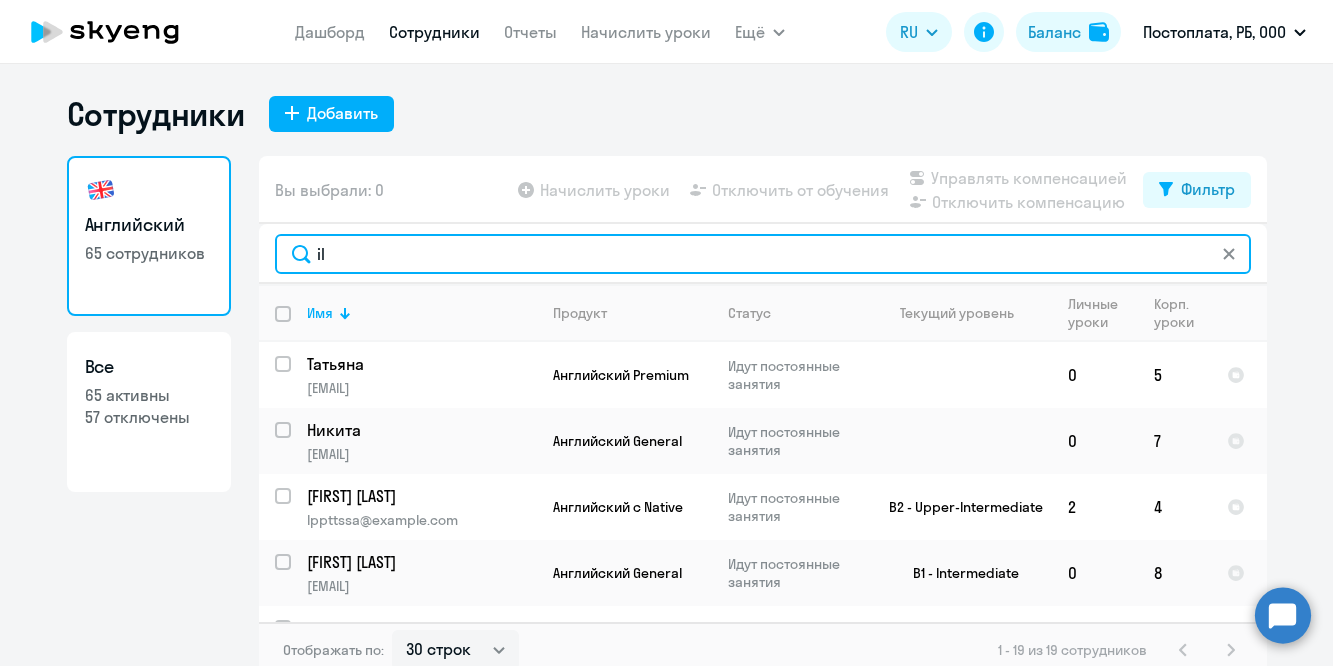 type on "i" 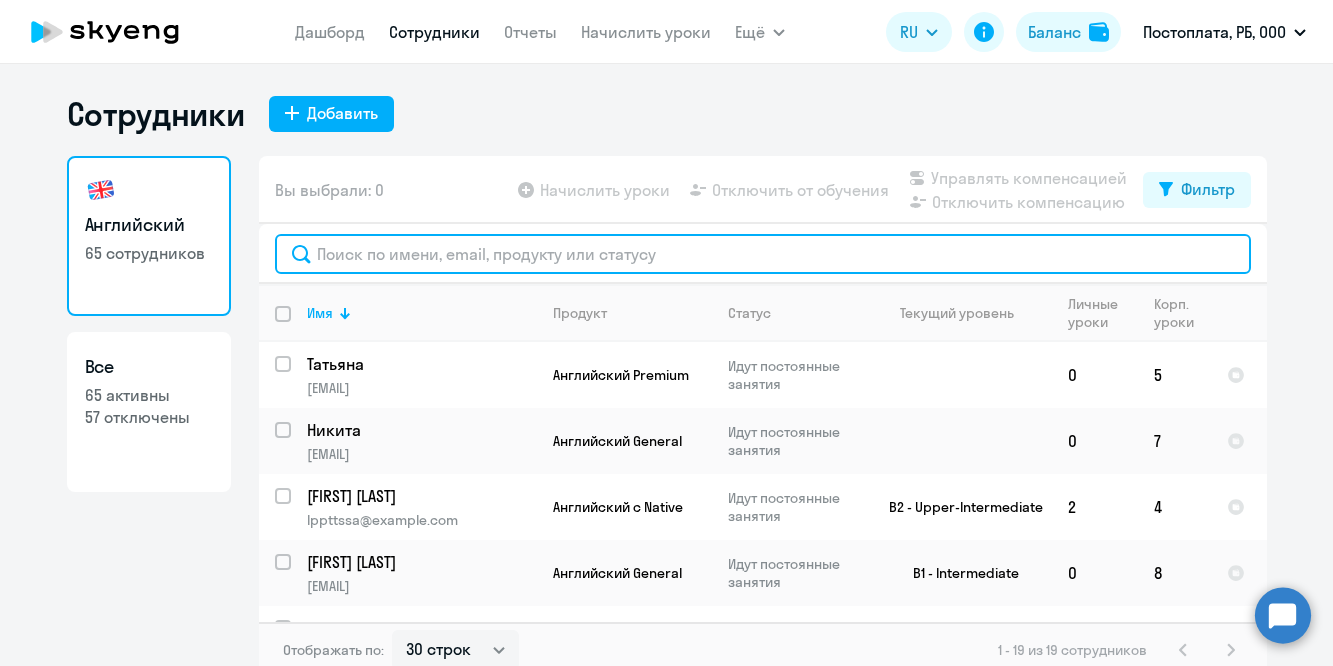 scroll, scrollTop: 0, scrollLeft: 0, axis: both 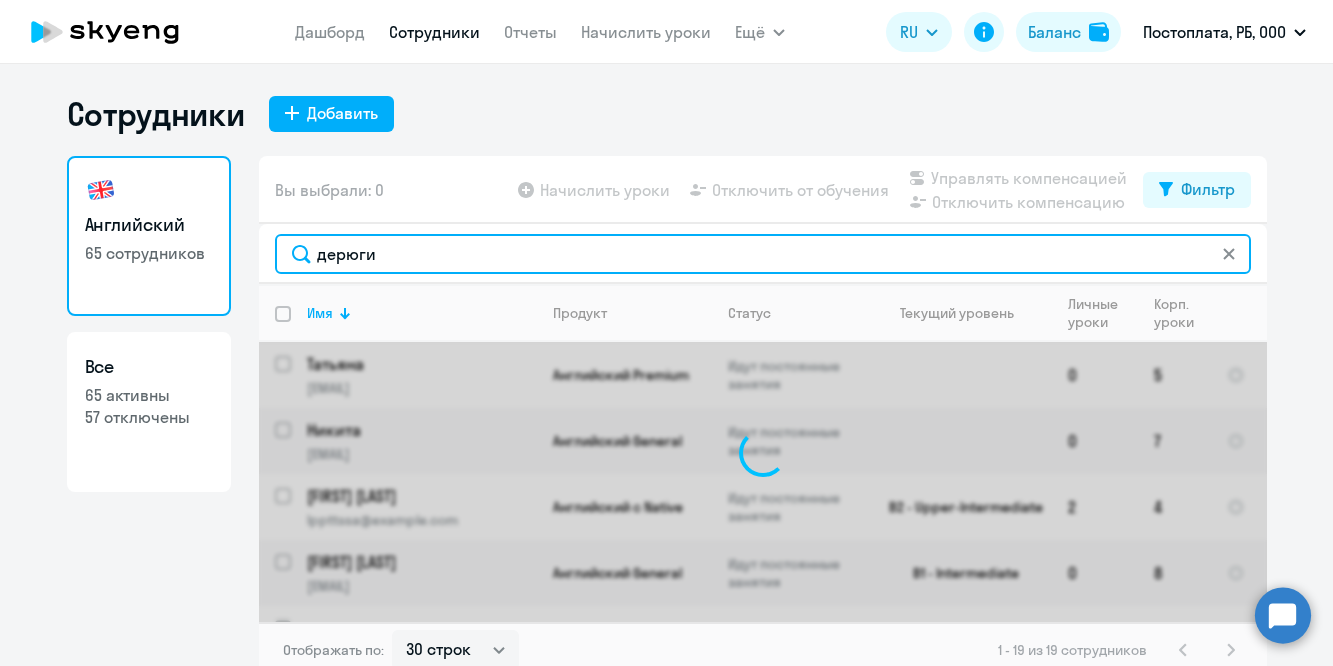 type on "дерюгин" 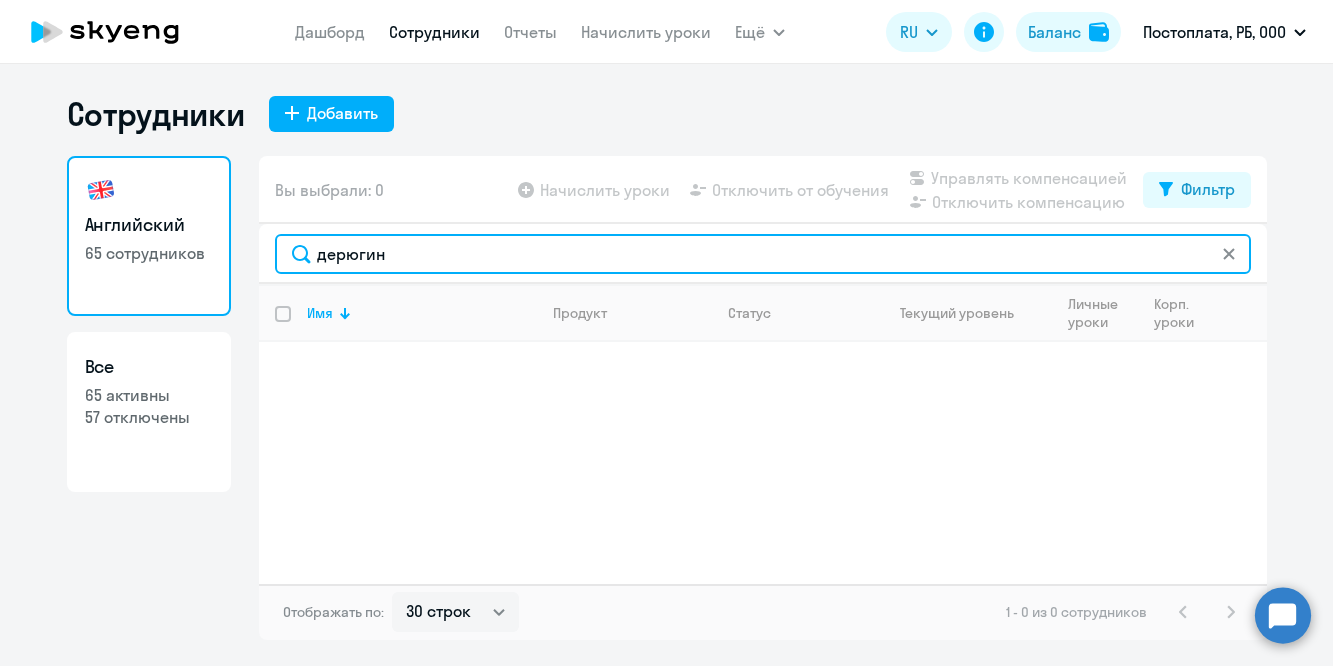 drag, startPoint x: 431, startPoint y: 264, endPoint x: 207, endPoint y: 263, distance: 224.00223 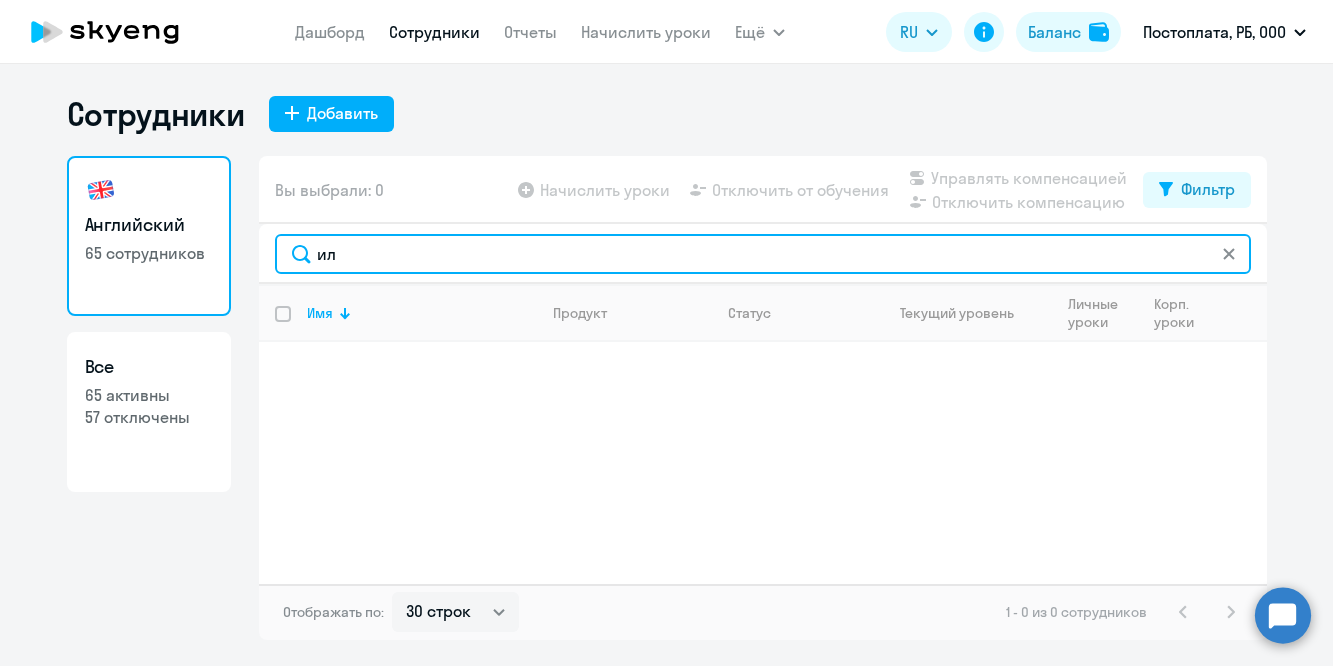 type on "и" 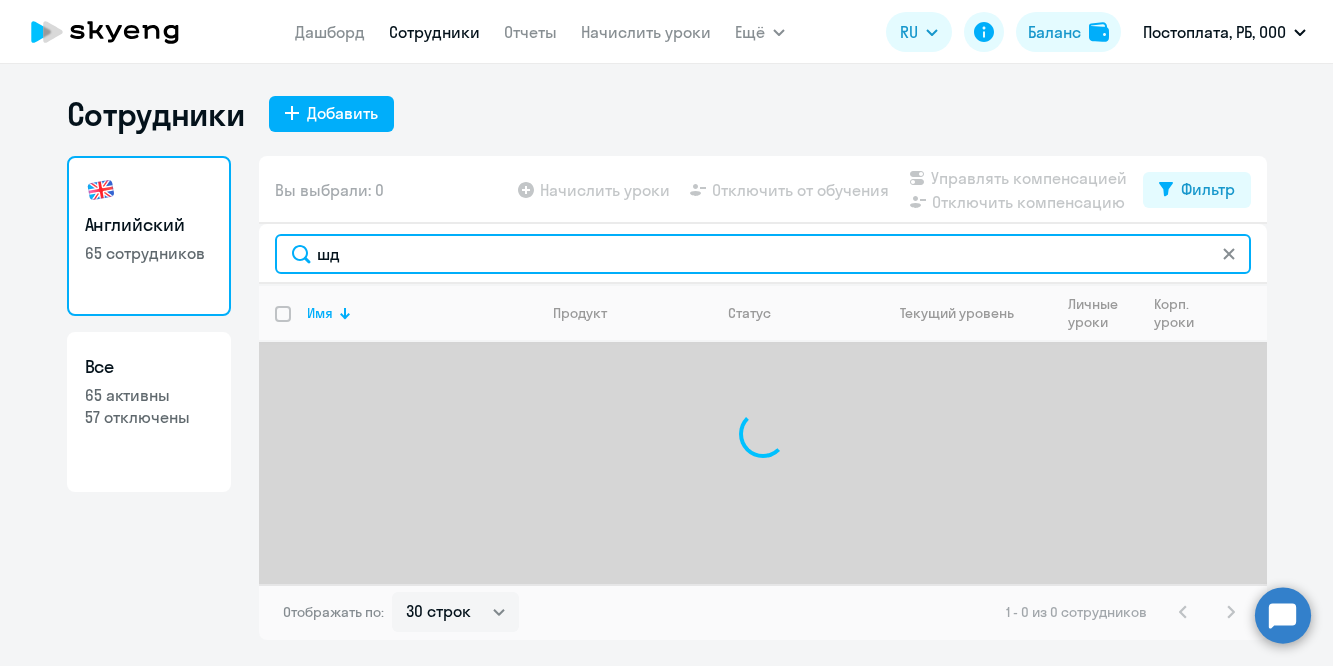 type on "ш" 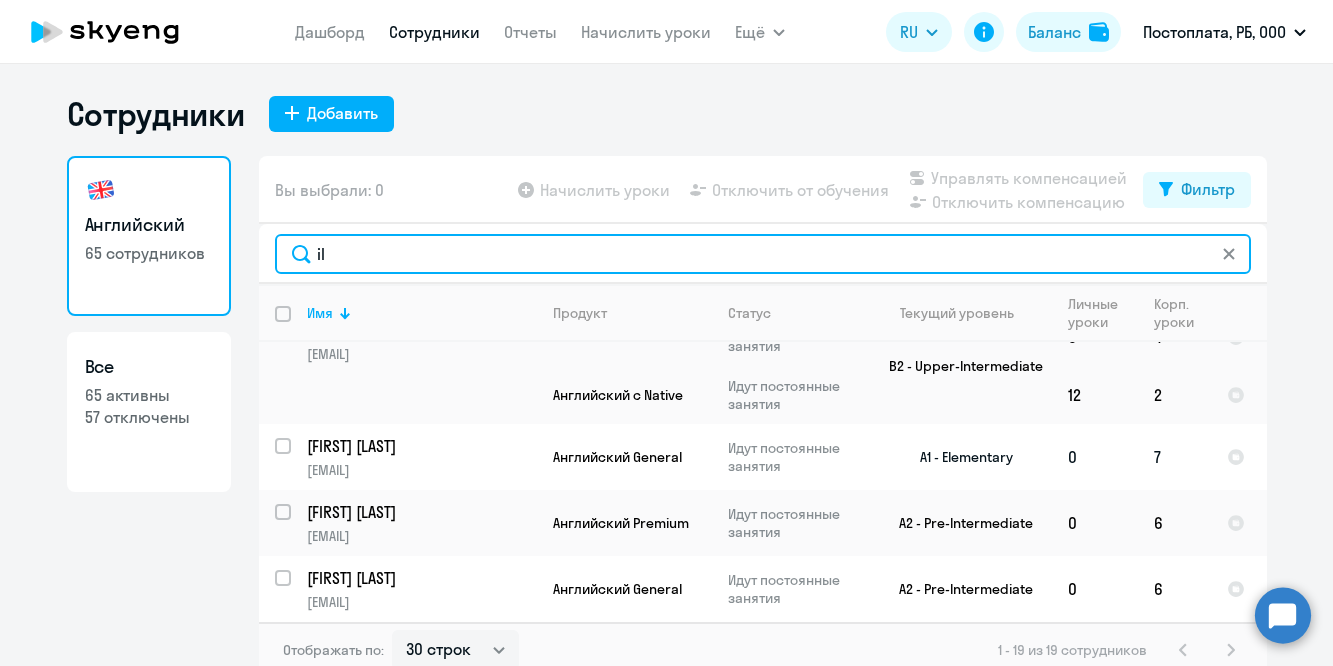 scroll, scrollTop: 1074, scrollLeft: 0, axis: vertical 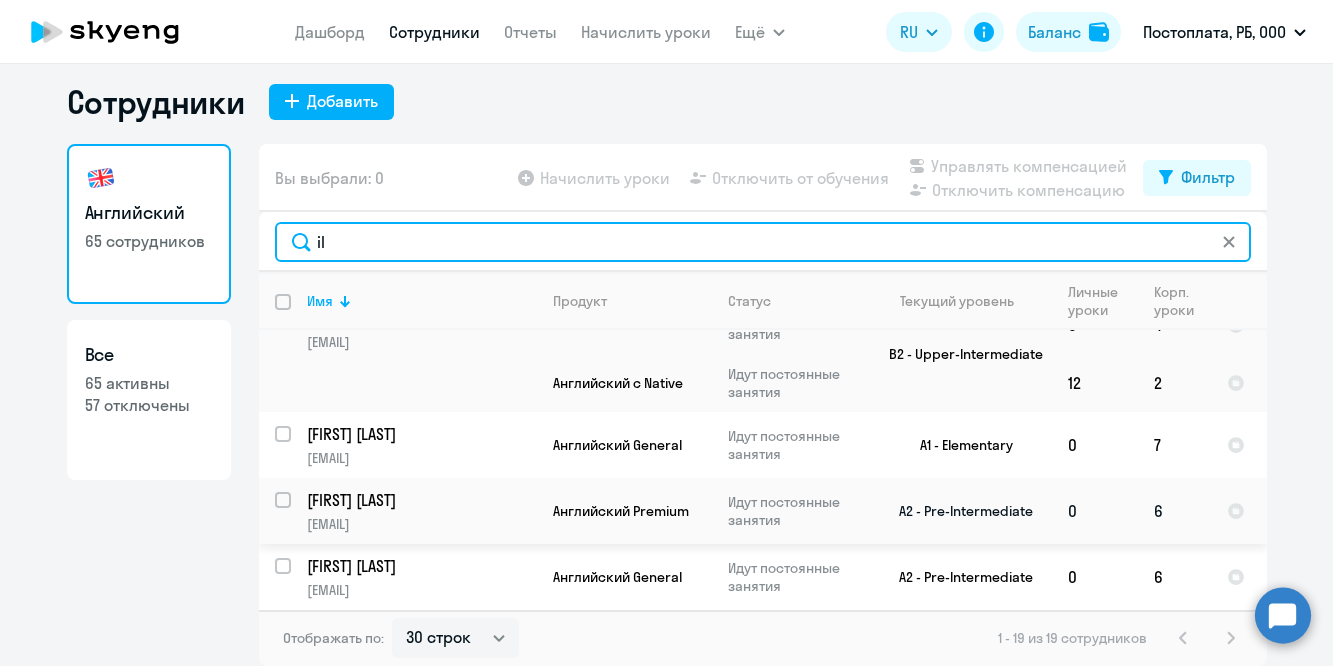 type on "il" 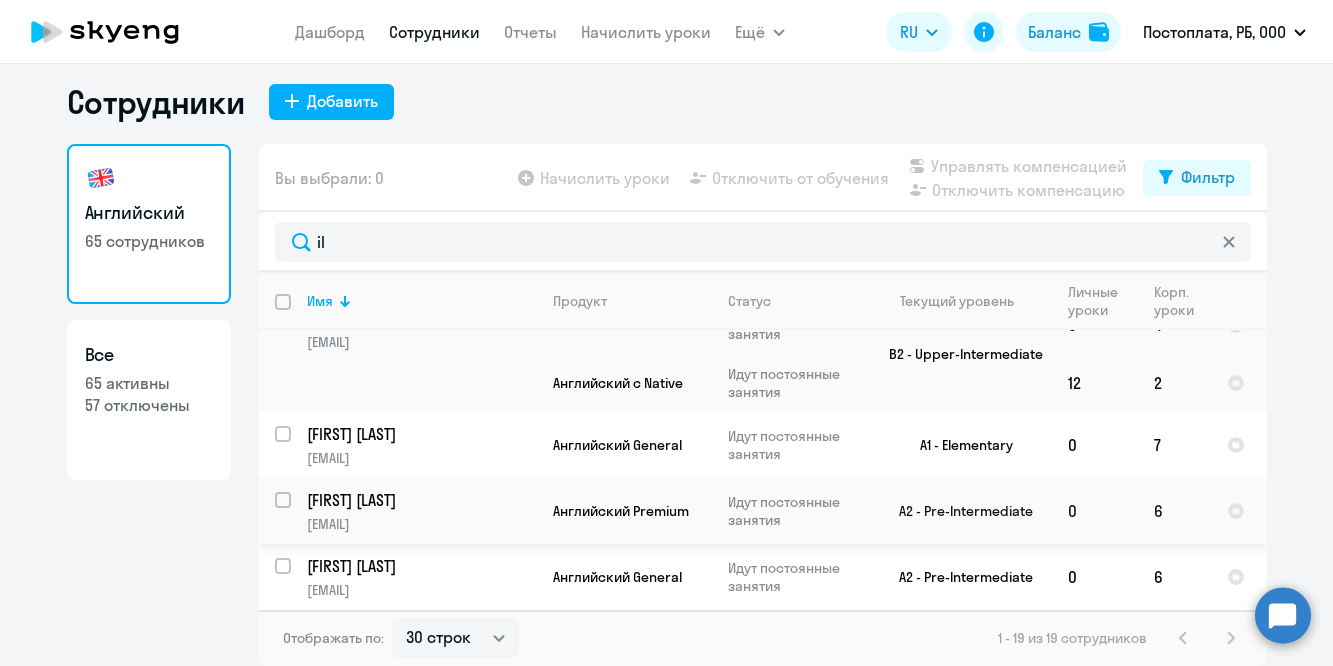 click on "[EMAIL]" 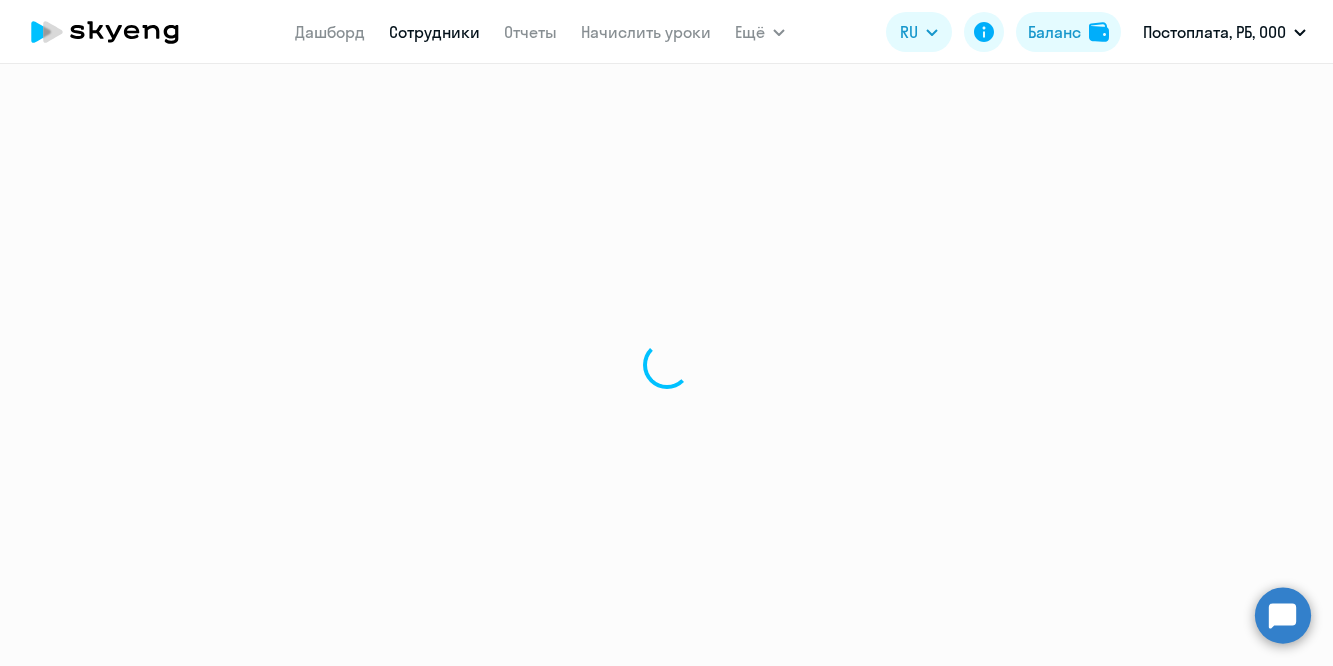 select on "english" 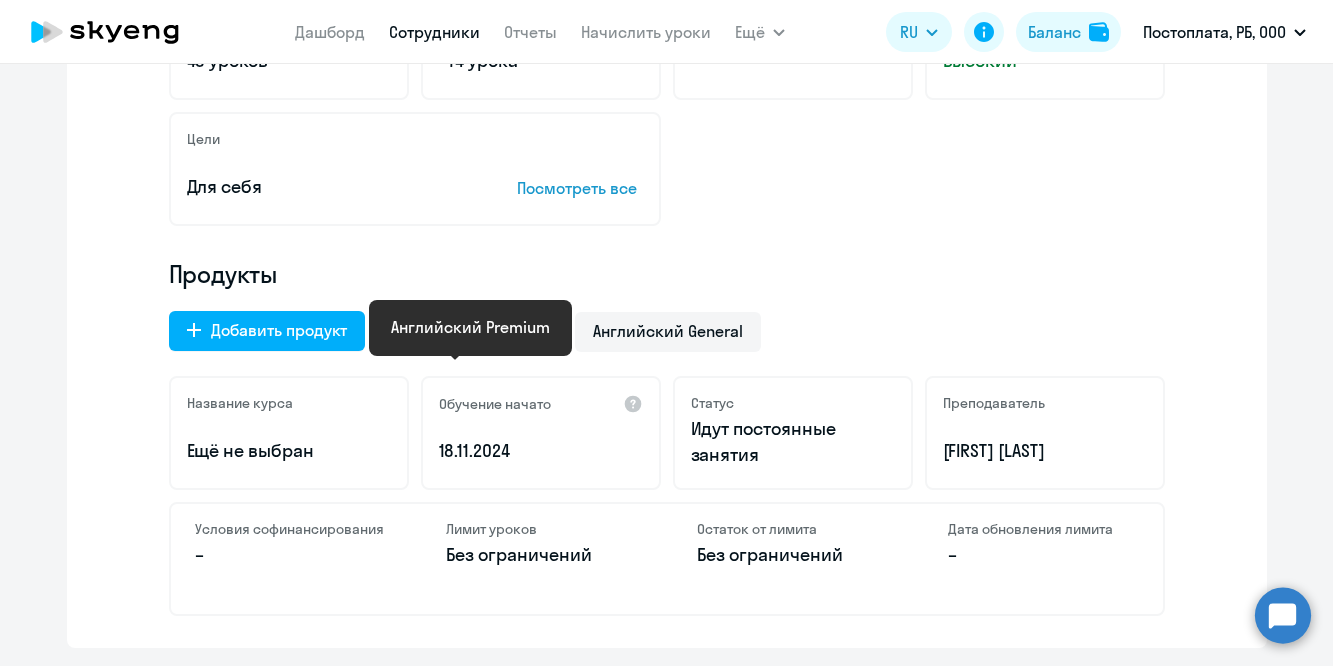 scroll, scrollTop: 515, scrollLeft: 0, axis: vertical 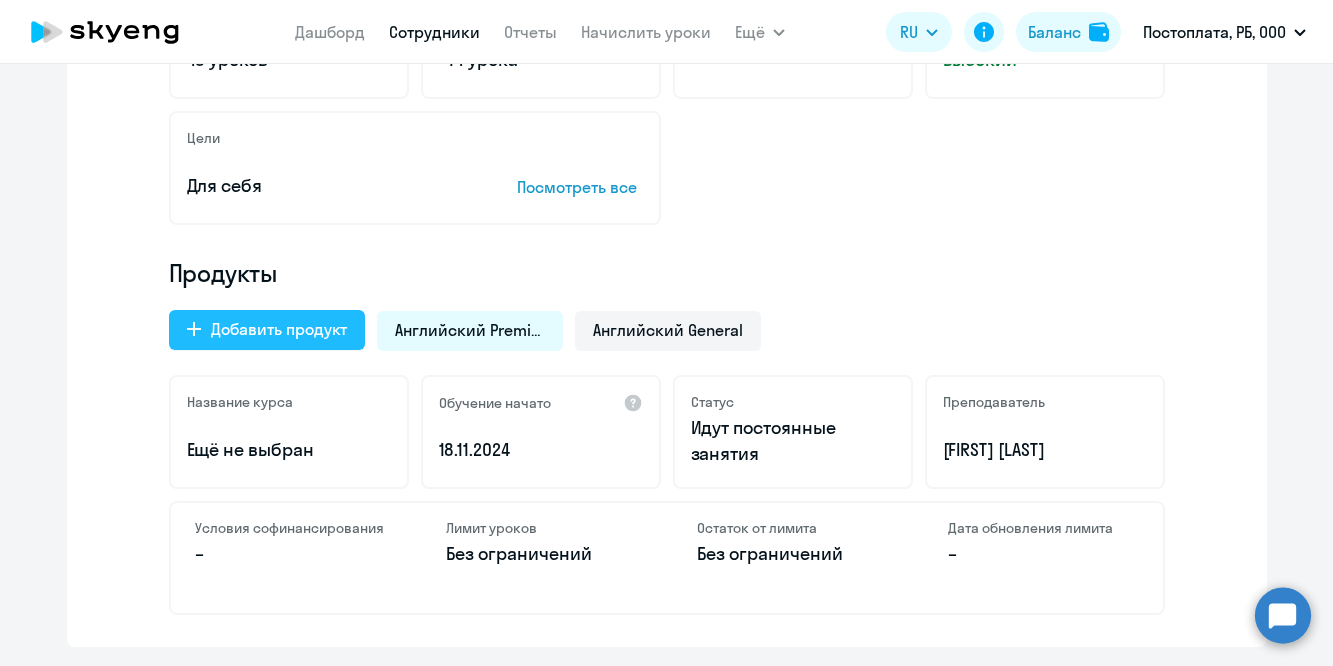 click on "Добавить продукт" 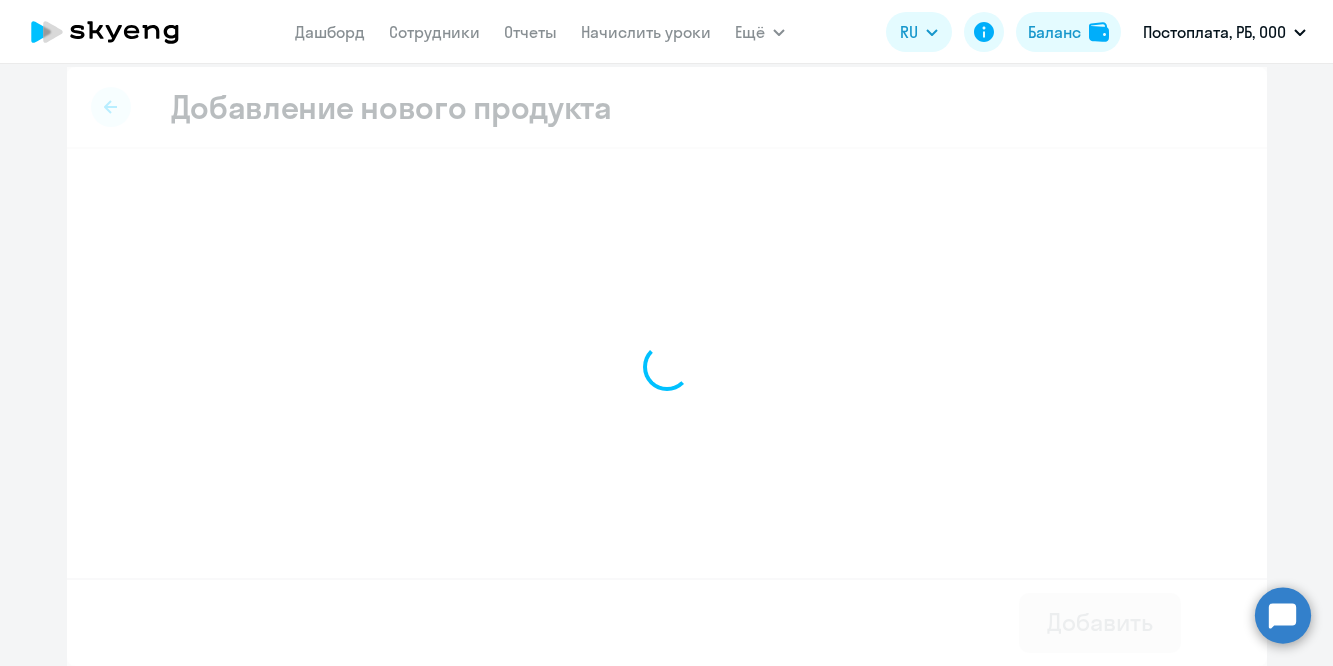 scroll, scrollTop: 13, scrollLeft: 0, axis: vertical 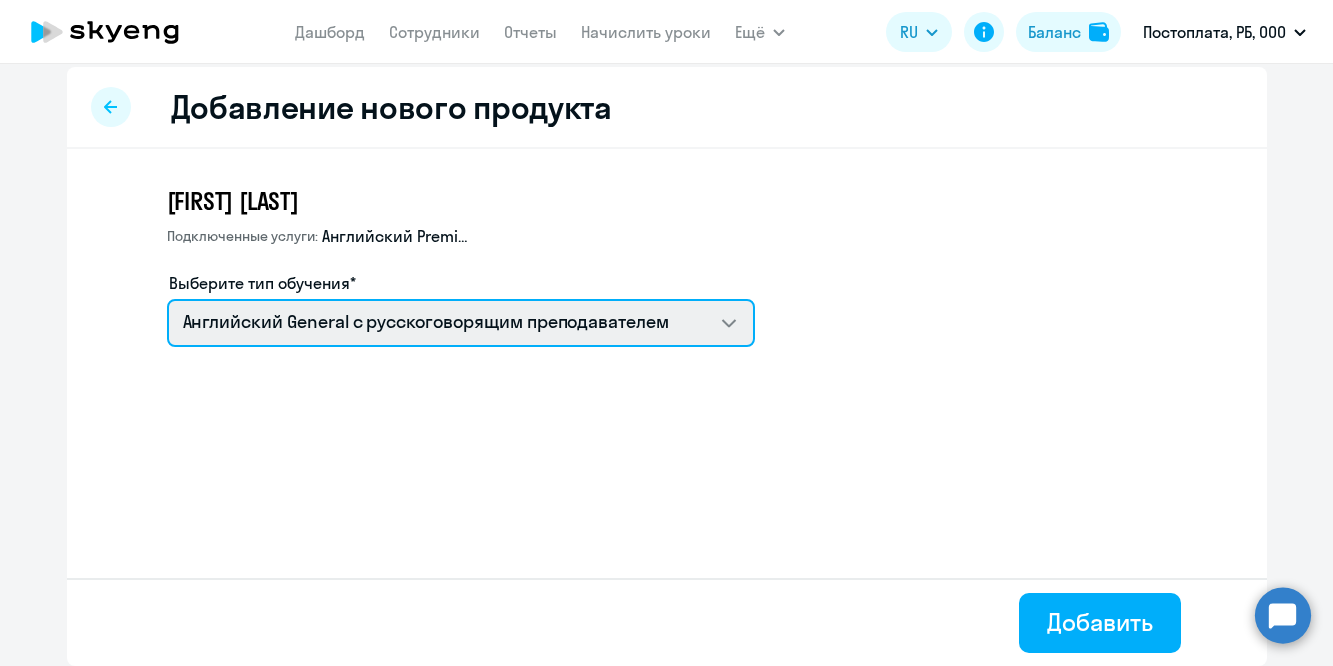 select on "english_adult_native_speaker" 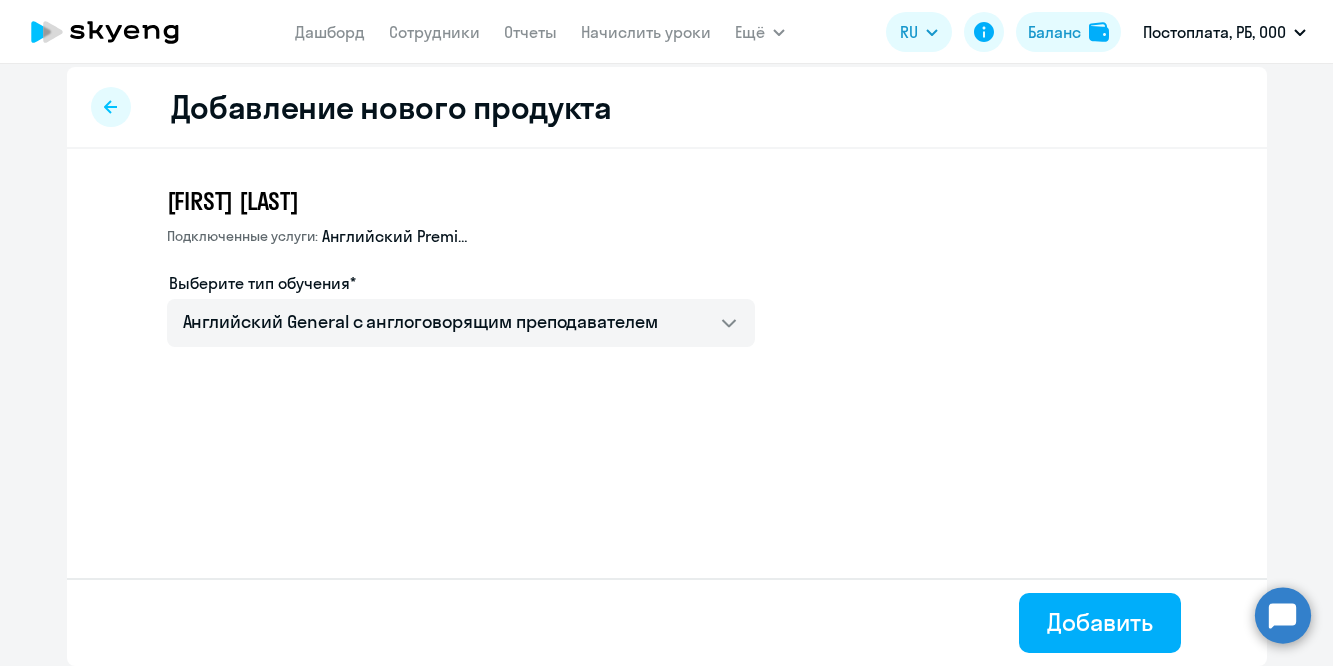 click on "[LAST] [FIRST] Подключенные услуги: Английский Premium  Выберите тип обучения*   Talks 15 минутные разговоры на английском   Английский General с англоговорящим преподавателем   Английский General с русскоговорящим преподавателем" 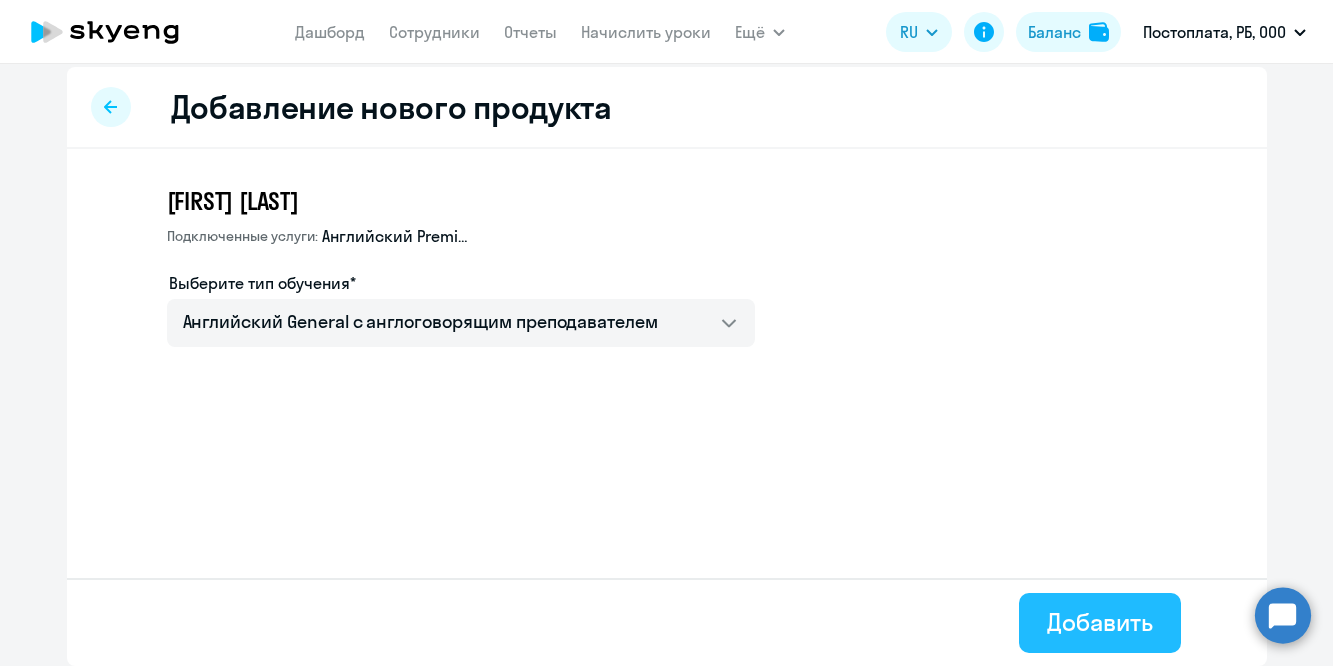 click on "Добавить" 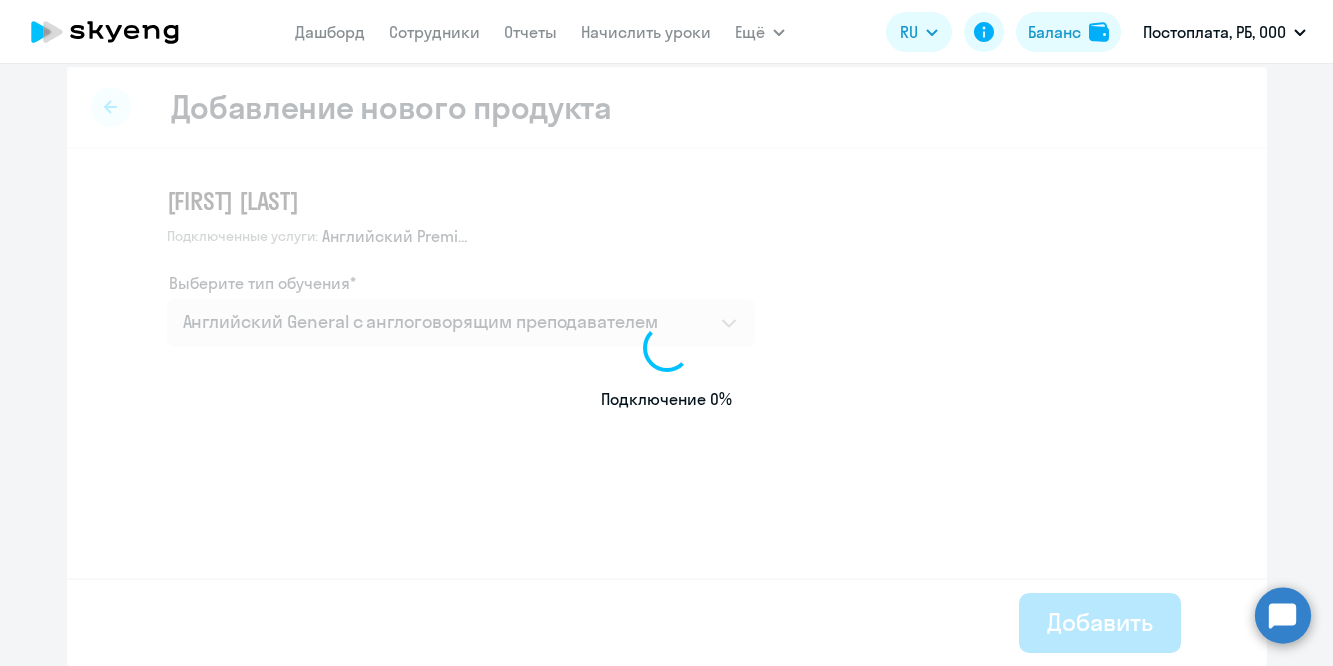 scroll, scrollTop: 0, scrollLeft: 0, axis: both 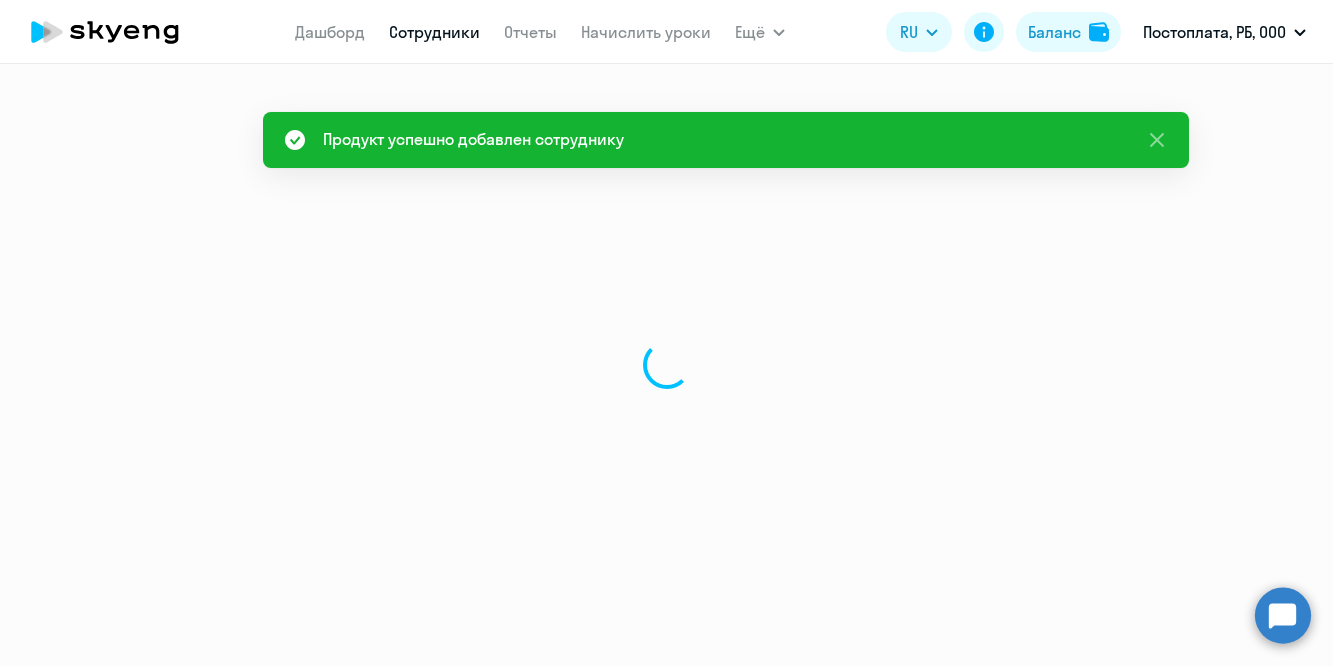 select on "english" 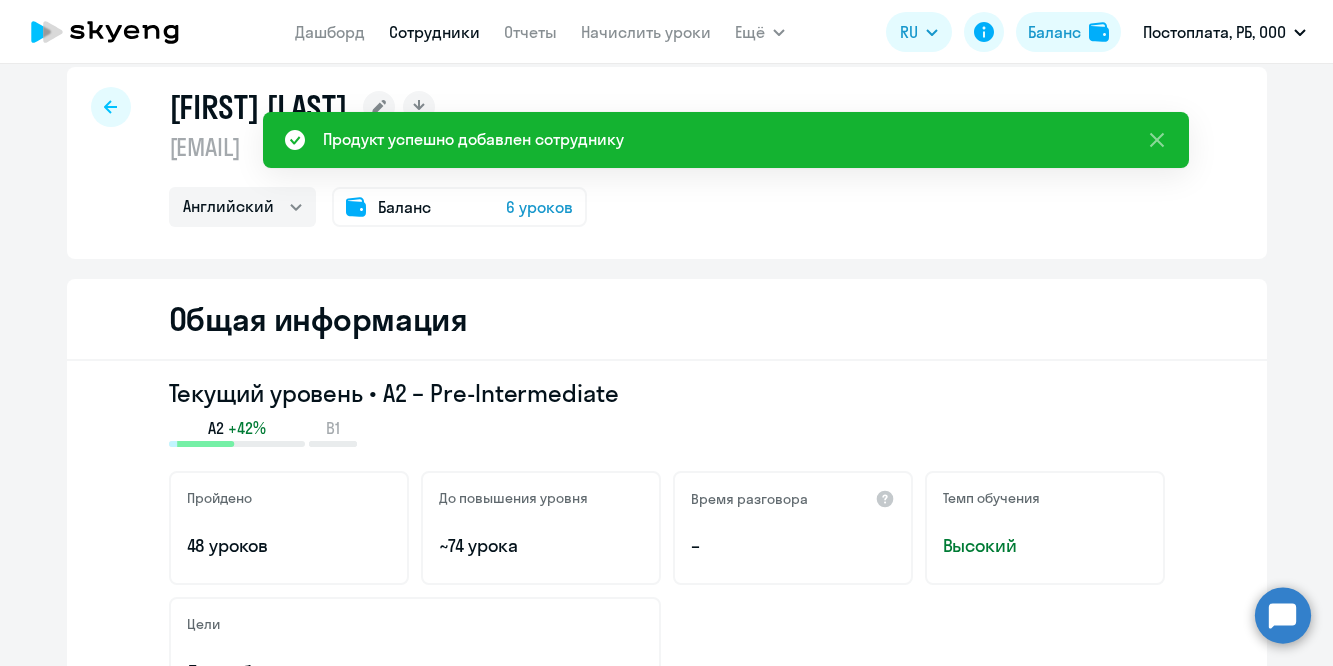 scroll, scrollTop: 27, scrollLeft: 0, axis: vertical 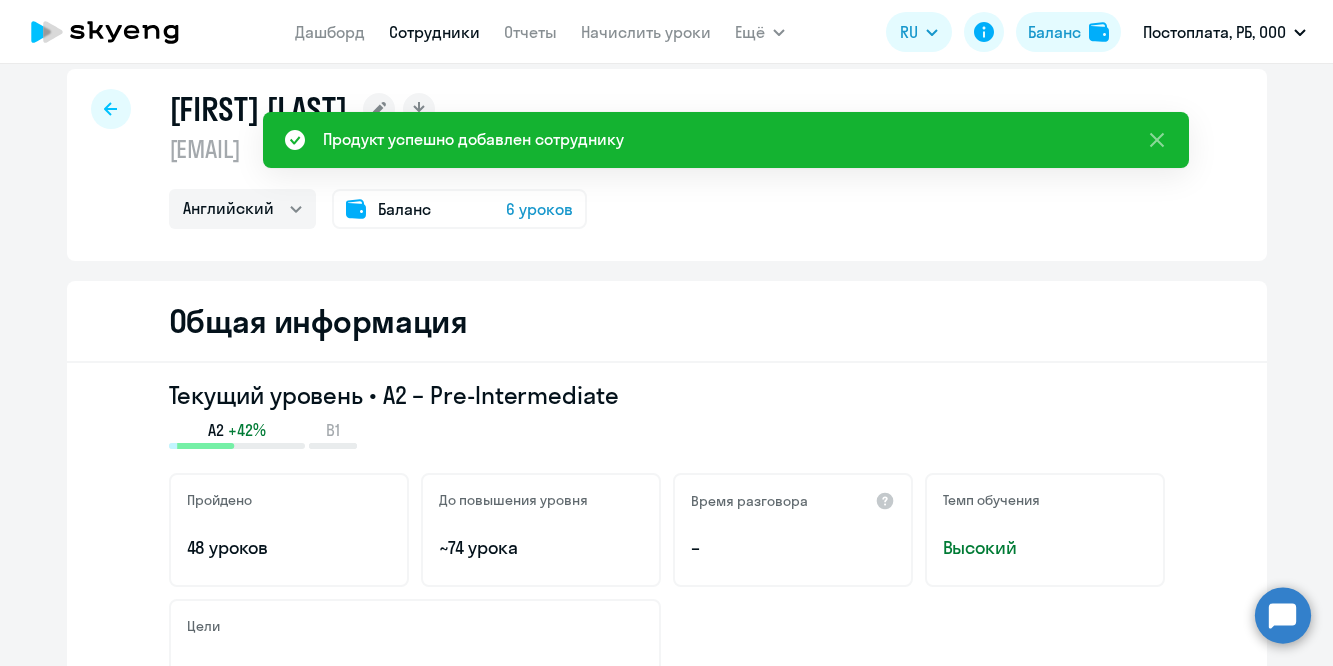 click on "Дашборд
Сотрудники
Отчеты
Начислить уроки" 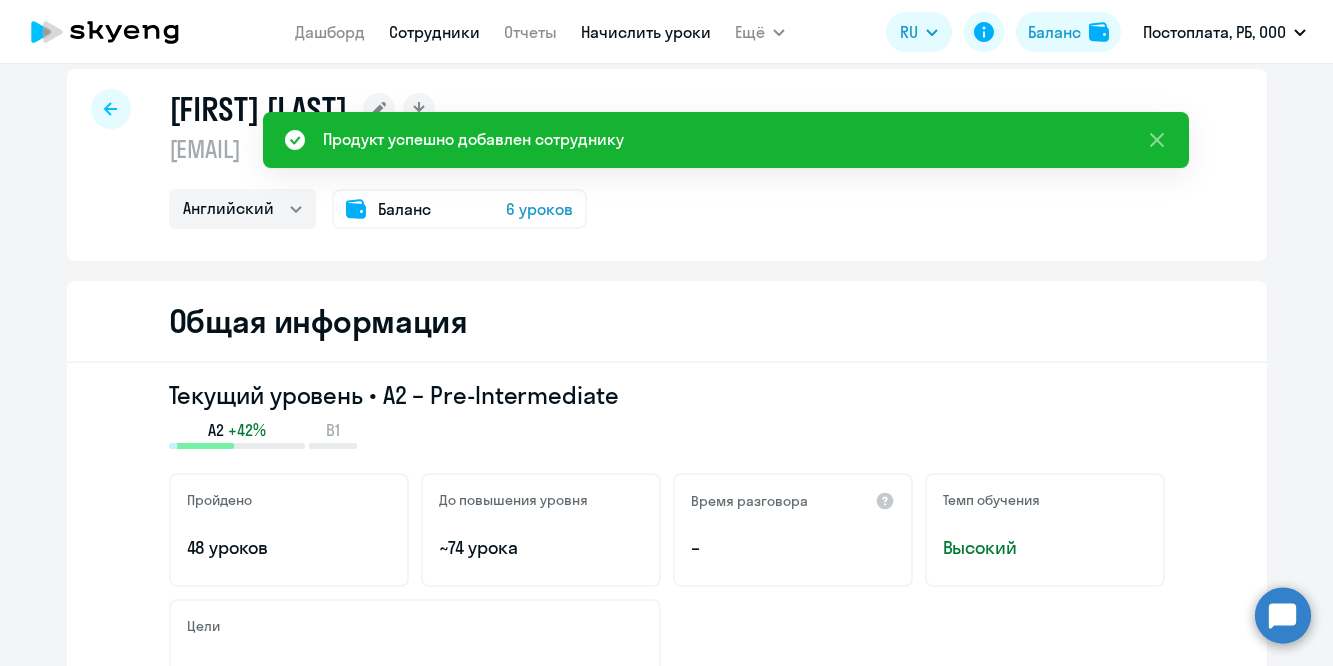 click on "Начислить уроки" at bounding box center [646, 32] 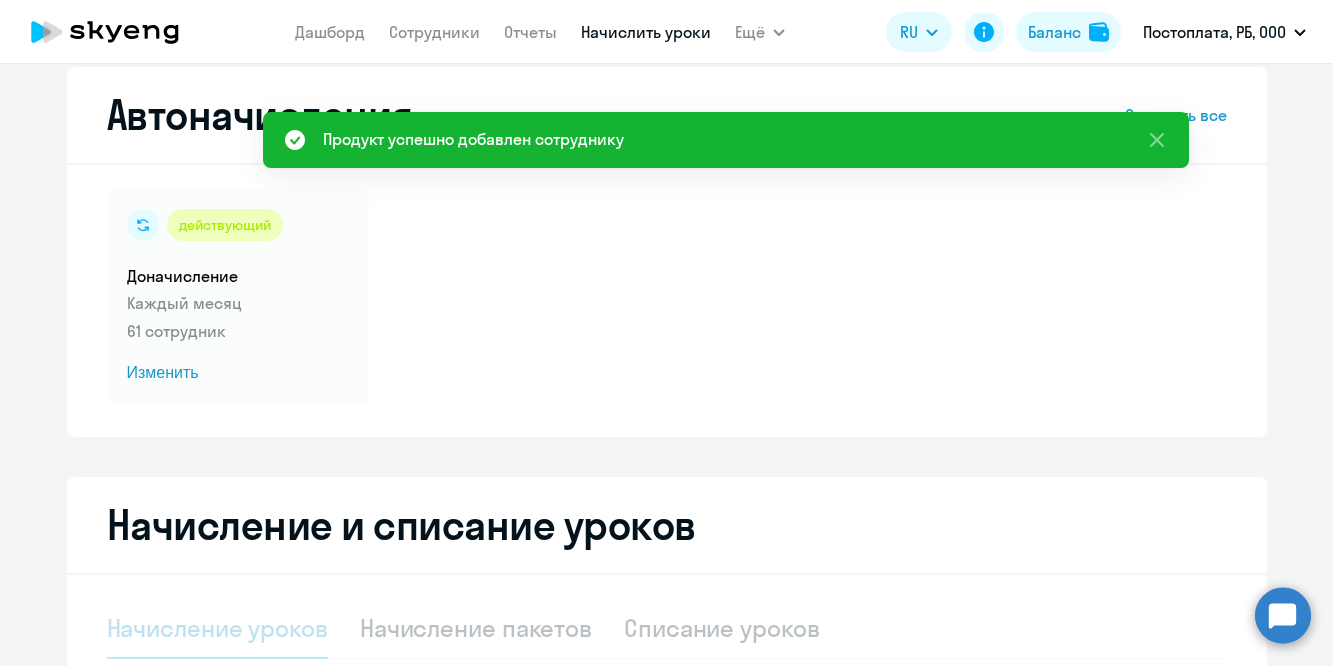 select on "10" 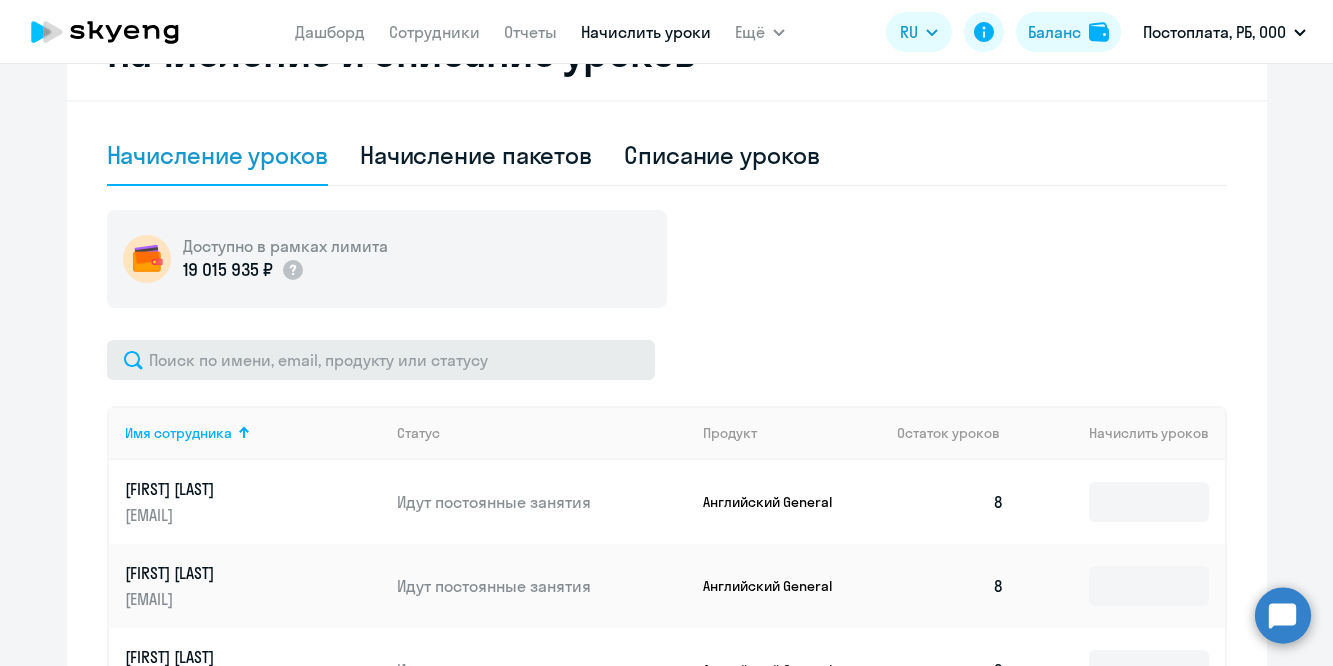 scroll, scrollTop: 499, scrollLeft: 0, axis: vertical 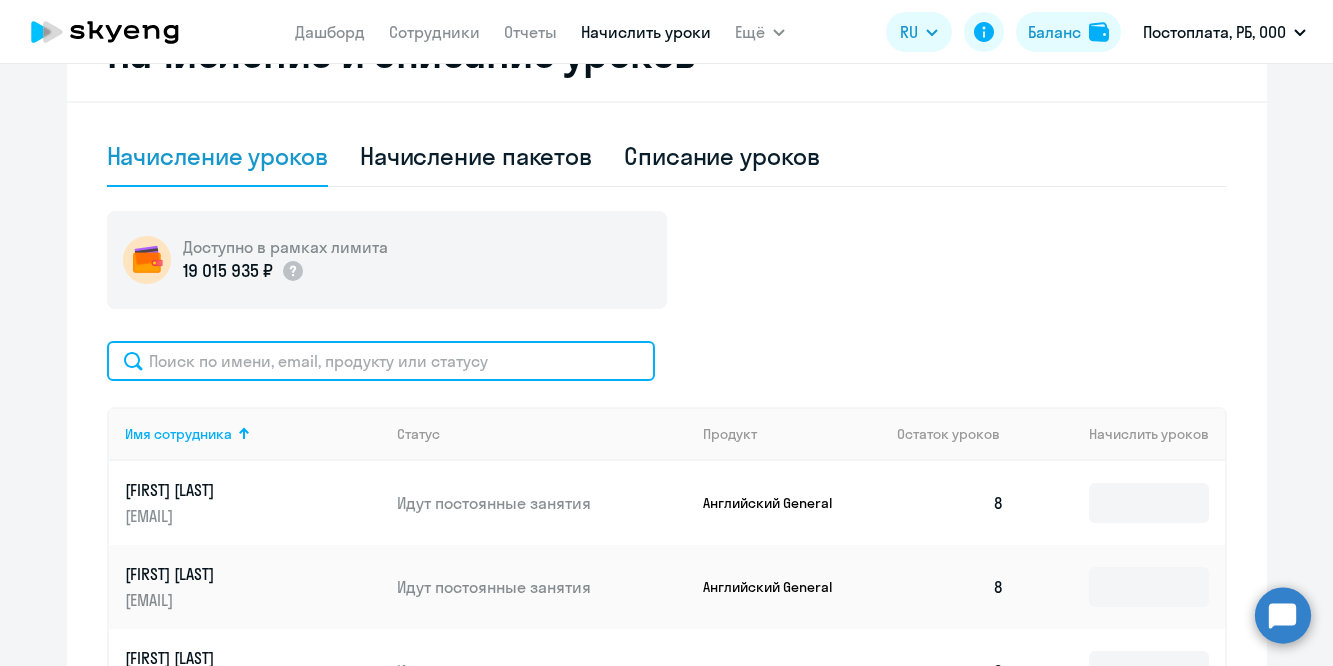 click 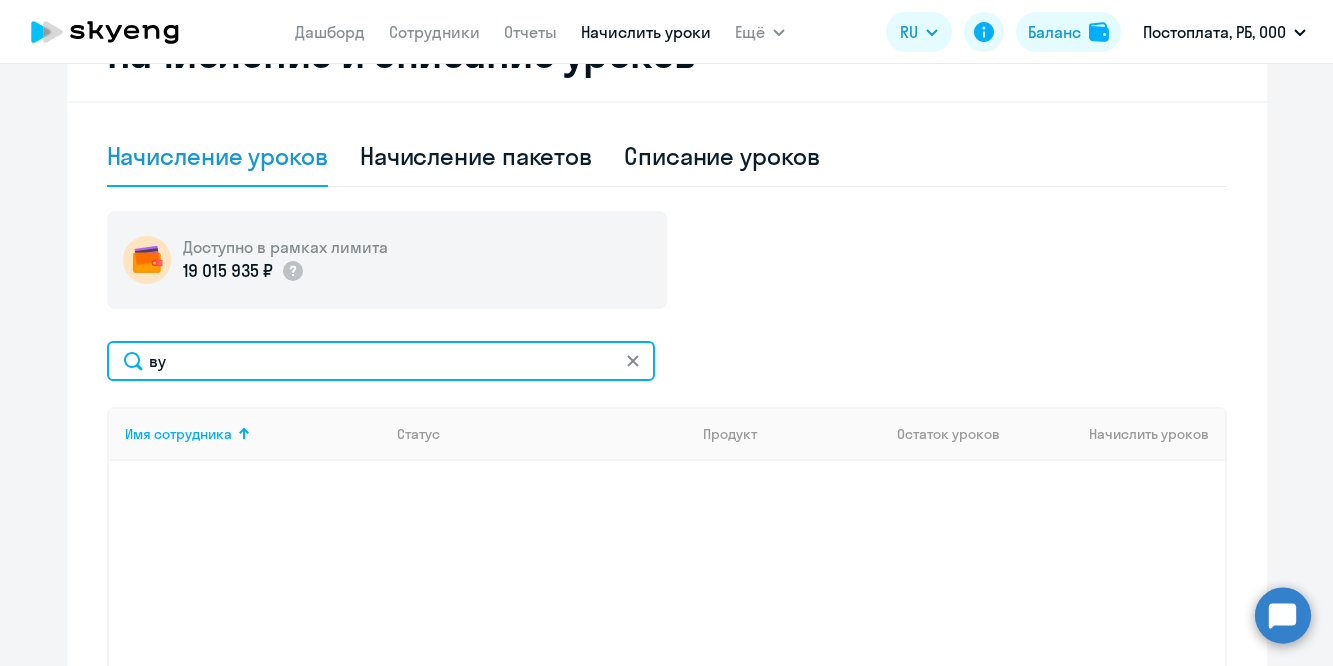 type on "в" 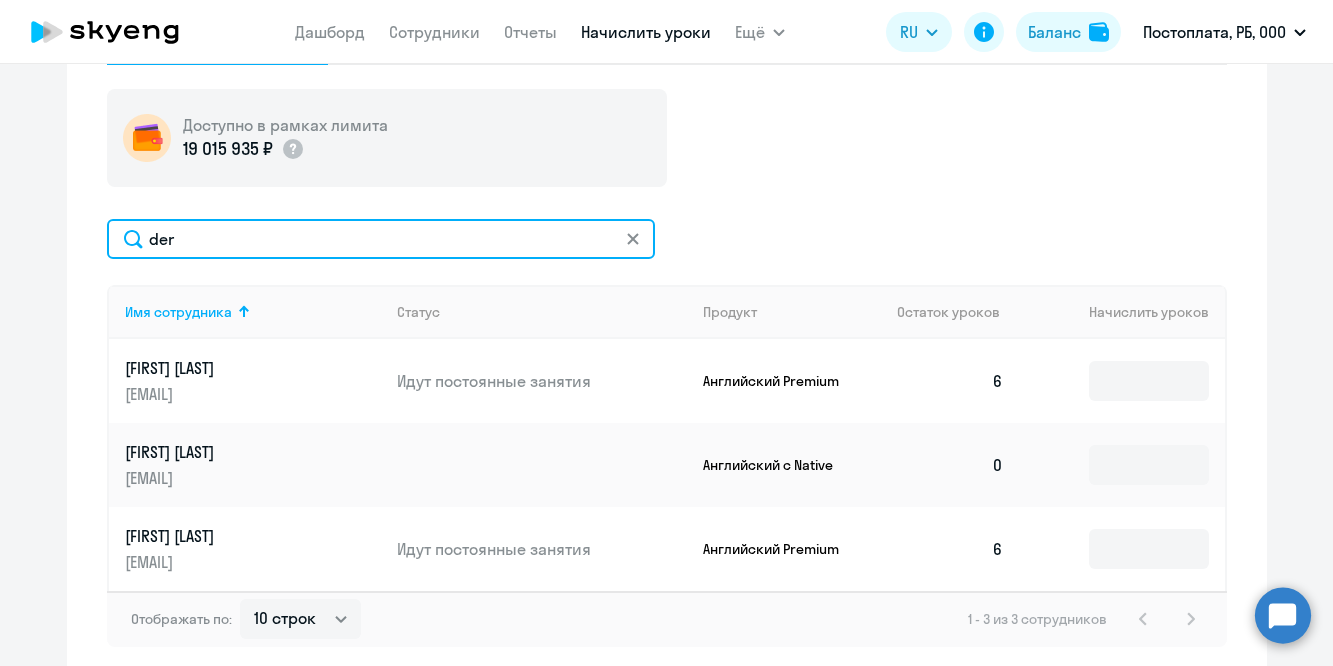 scroll, scrollTop: 629, scrollLeft: 0, axis: vertical 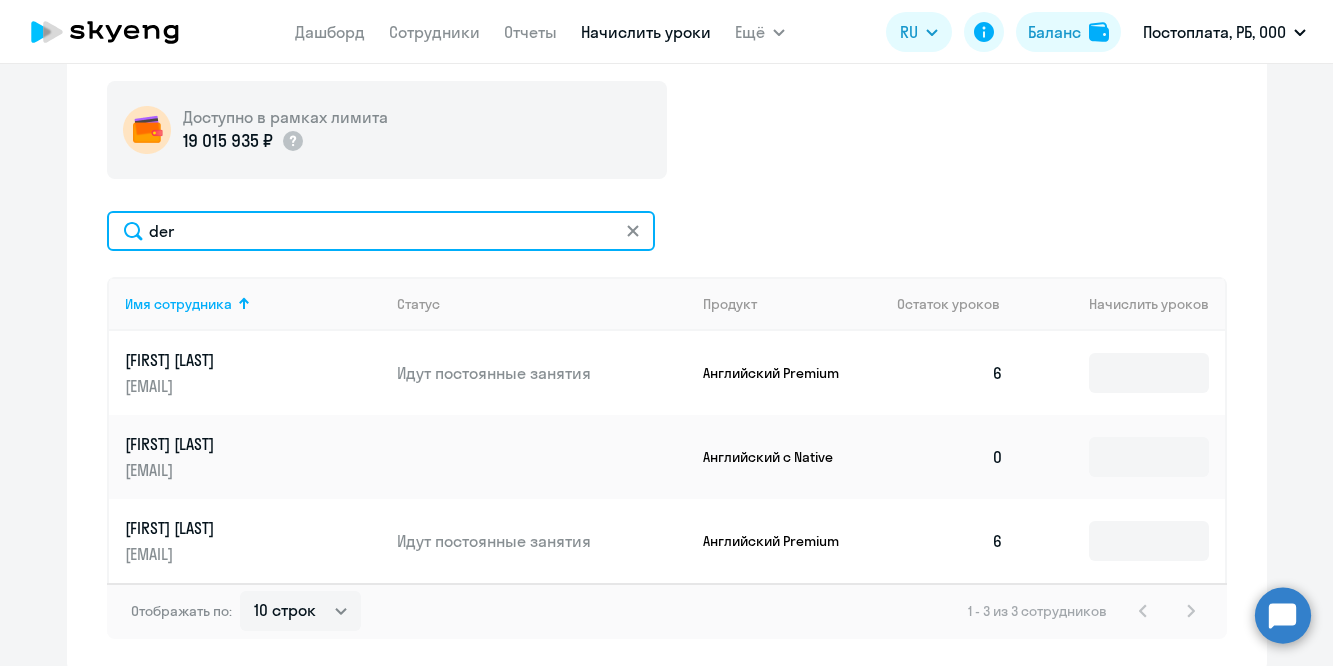type on "der" 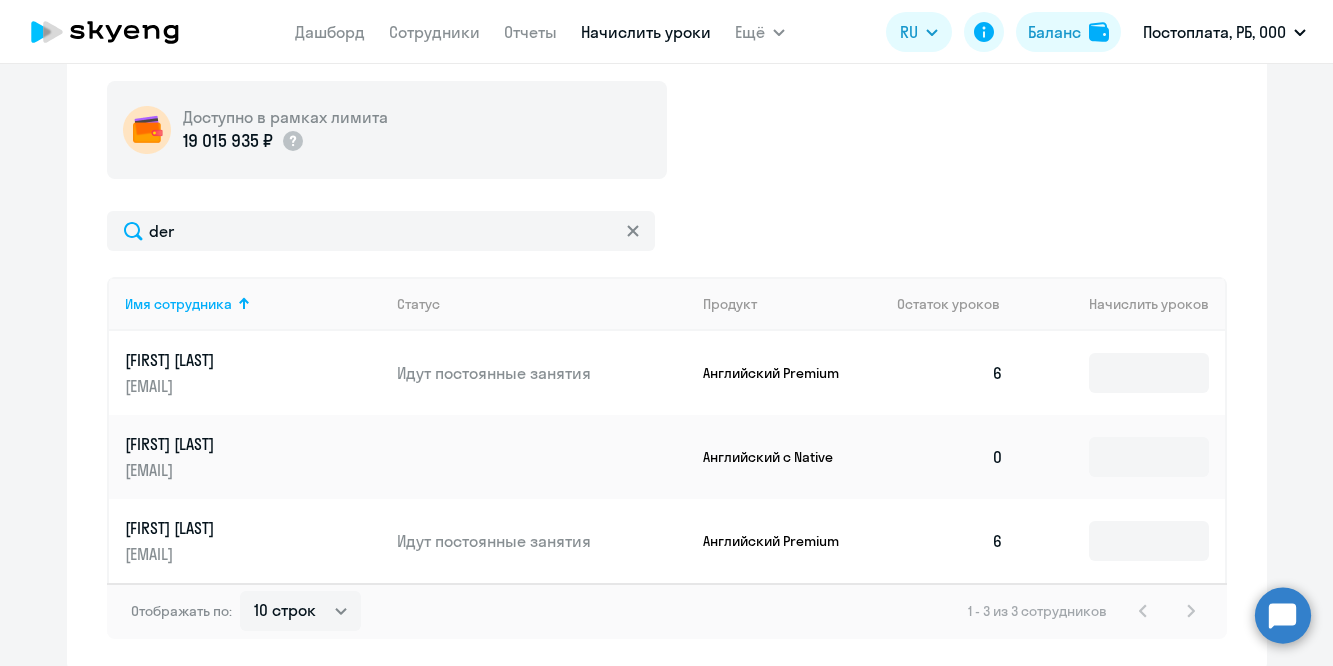 click on "Английский Premium" 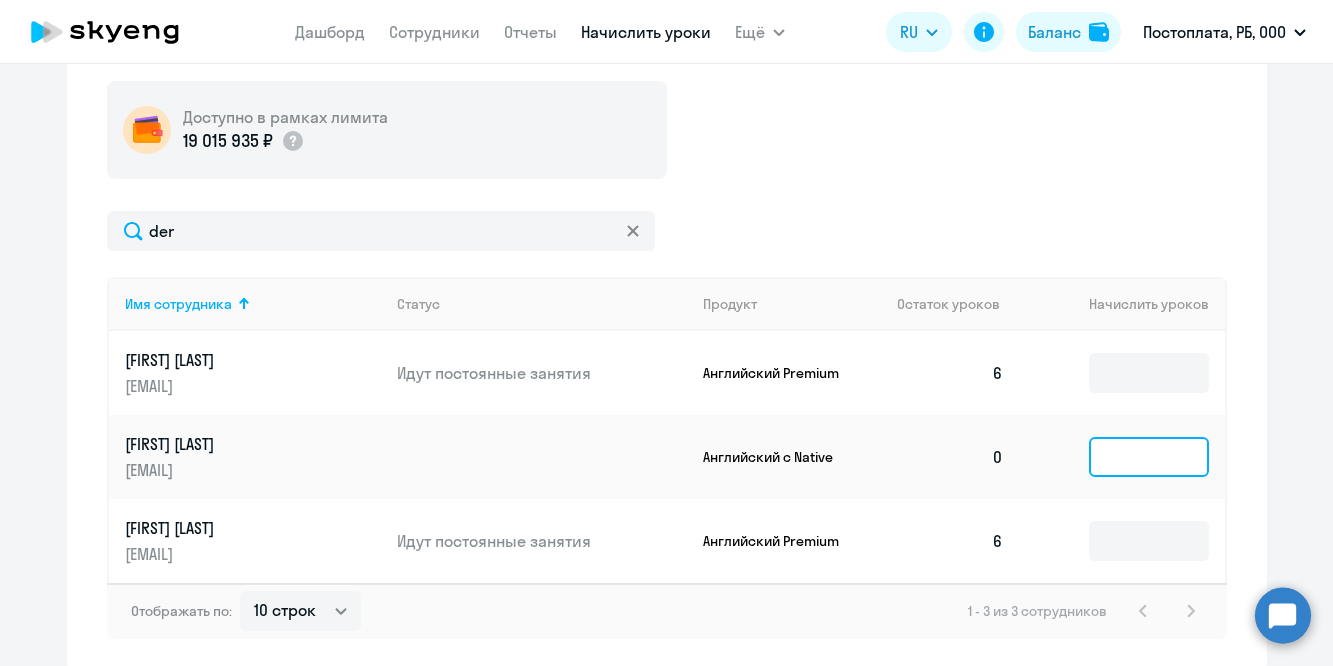 click 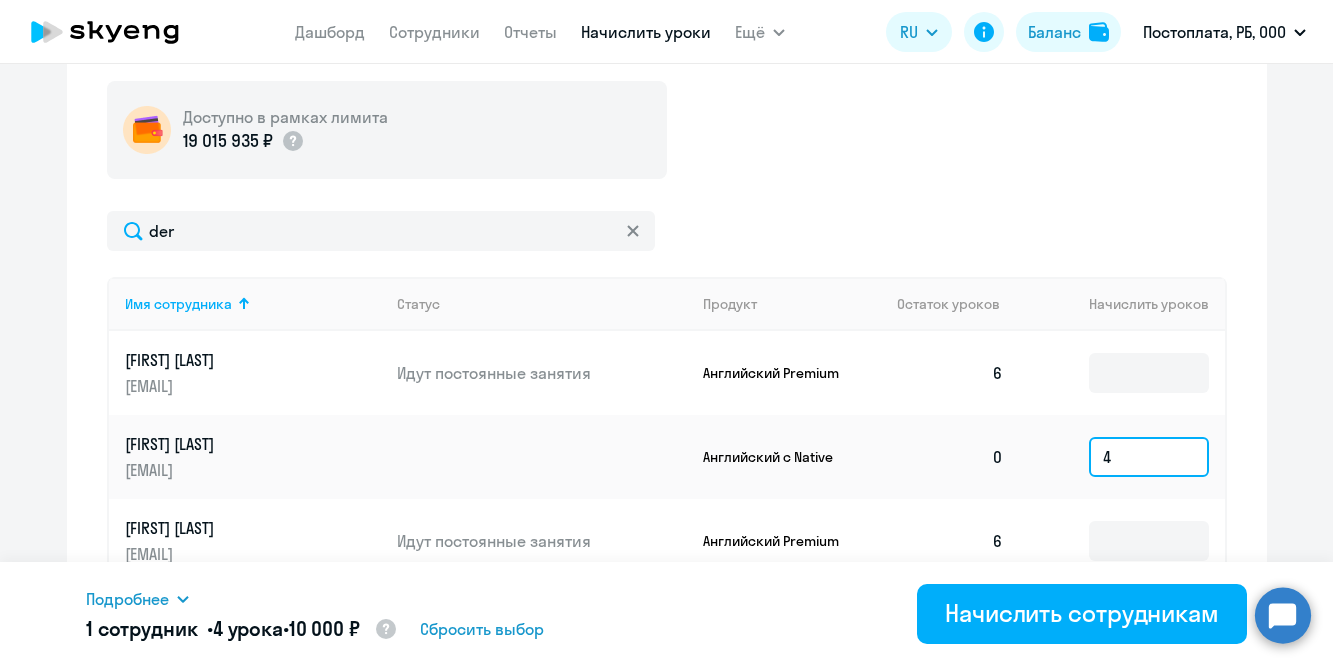 type on "4" 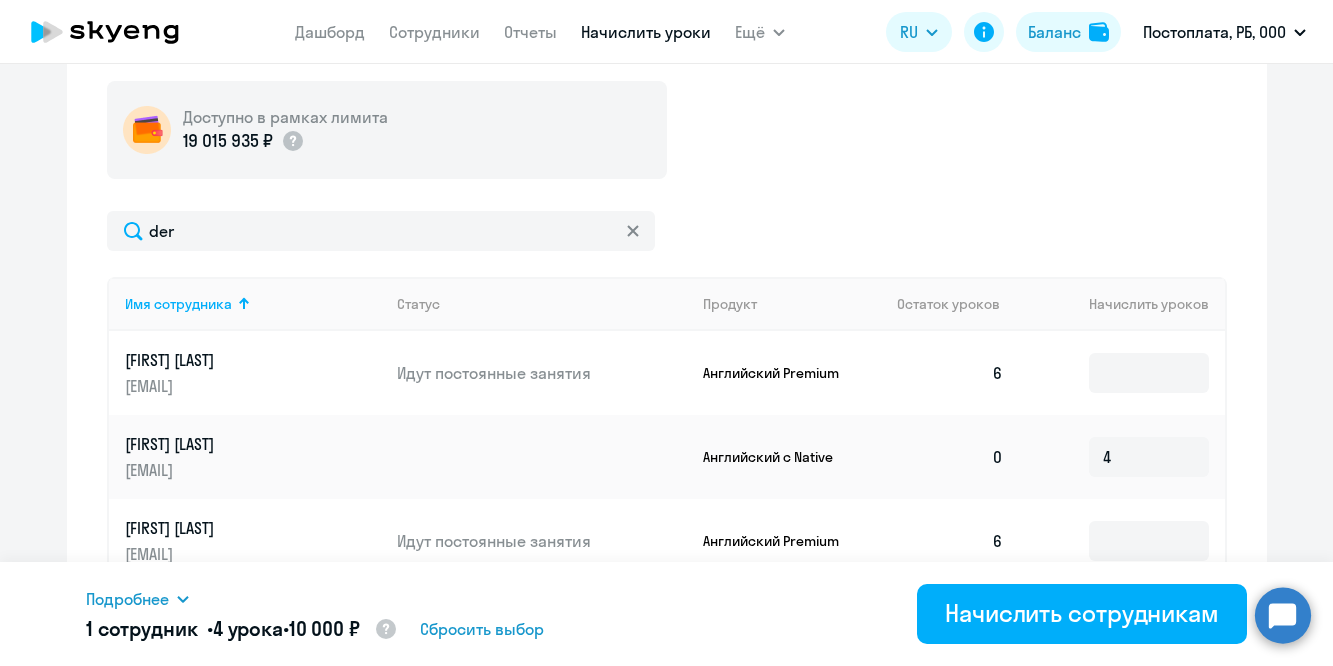 click on "Автоначисления  Смотреть все
действующий  Доначисление  Каждый месяц   61 сотрудник  Изменить Начисление и списание уроков Начисление уроков Начисление пакетов Списание уроков  Доступно в рамках лимита  19 015 935 ₽
der
Имя сотрудника   Статус   Продукт   Остаток уроков   Начислить уроков  [LAST] [FIRST] [EMAIL] Идут постоянные занятия Английский Premium  6  [LAST] [FIRST] [EMAIL] Английский с Native  0  4 [LAST] [FIRST] [EMAIL] Идут постоянные занятия Английский Premium  6  Отображать по:  10 строк   30 строк   50 строк   1 - 3 из 3 сотрудников" 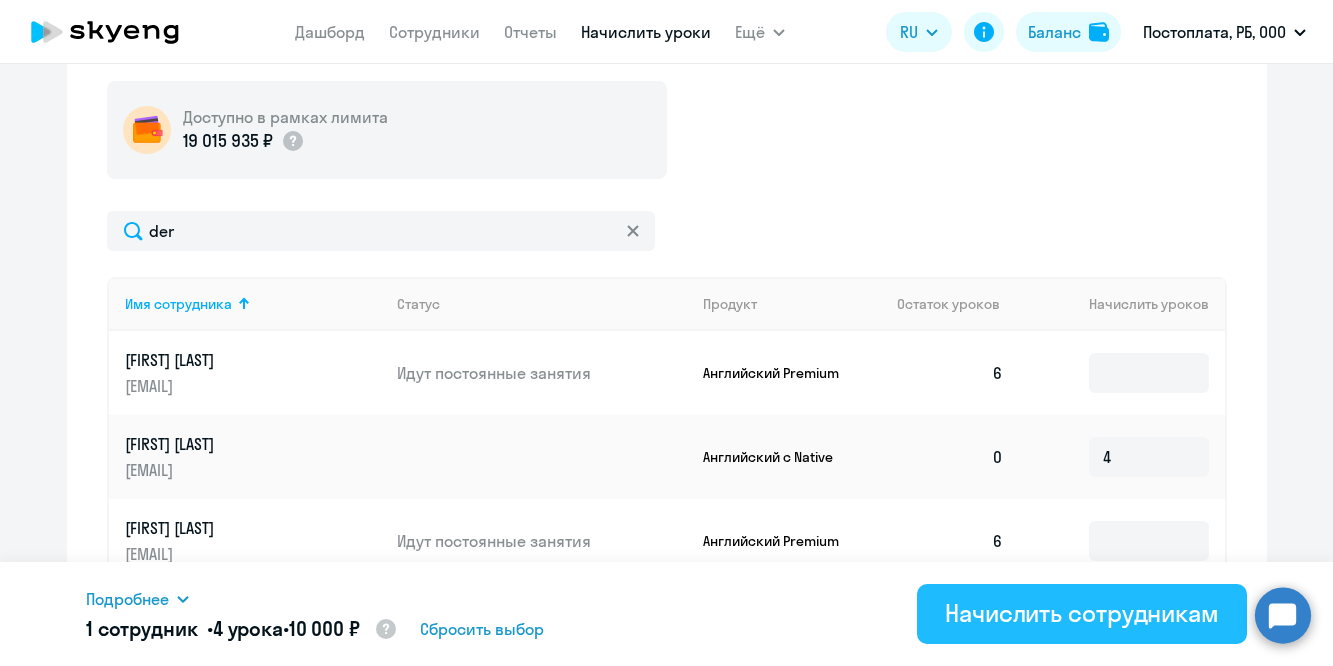 click on "Начислить сотрудникам" at bounding box center (1082, 613) 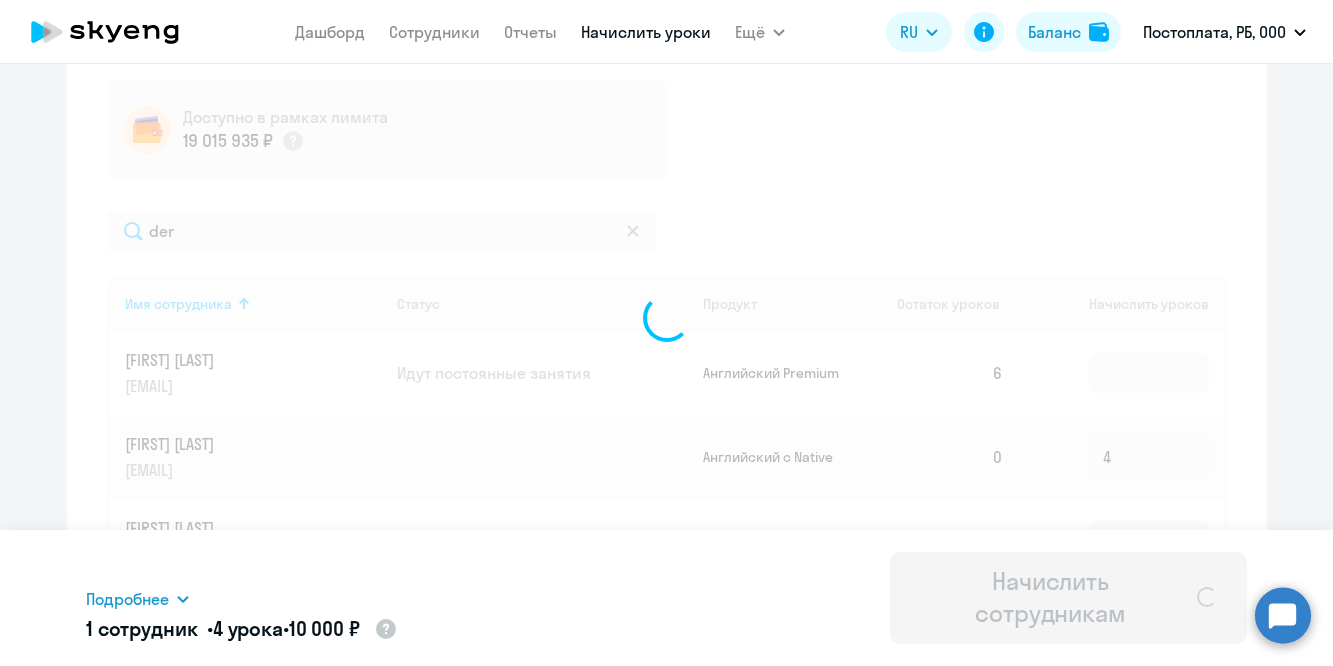type 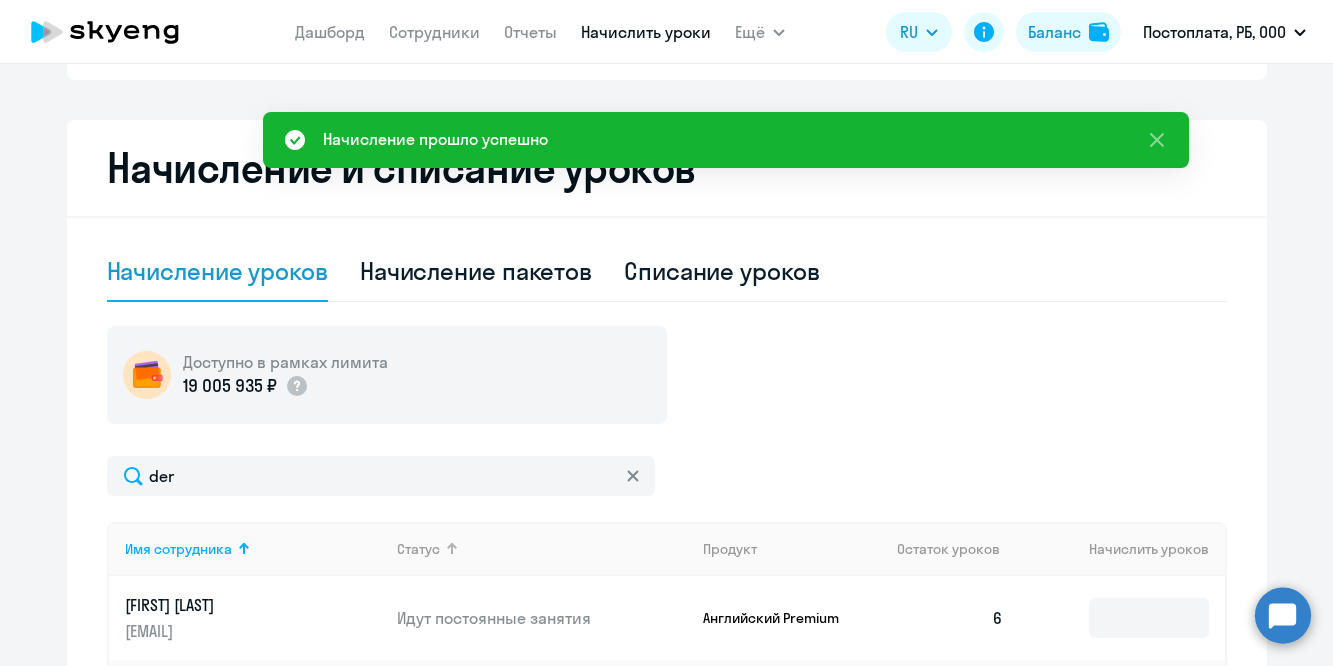 scroll, scrollTop: 354, scrollLeft: 0, axis: vertical 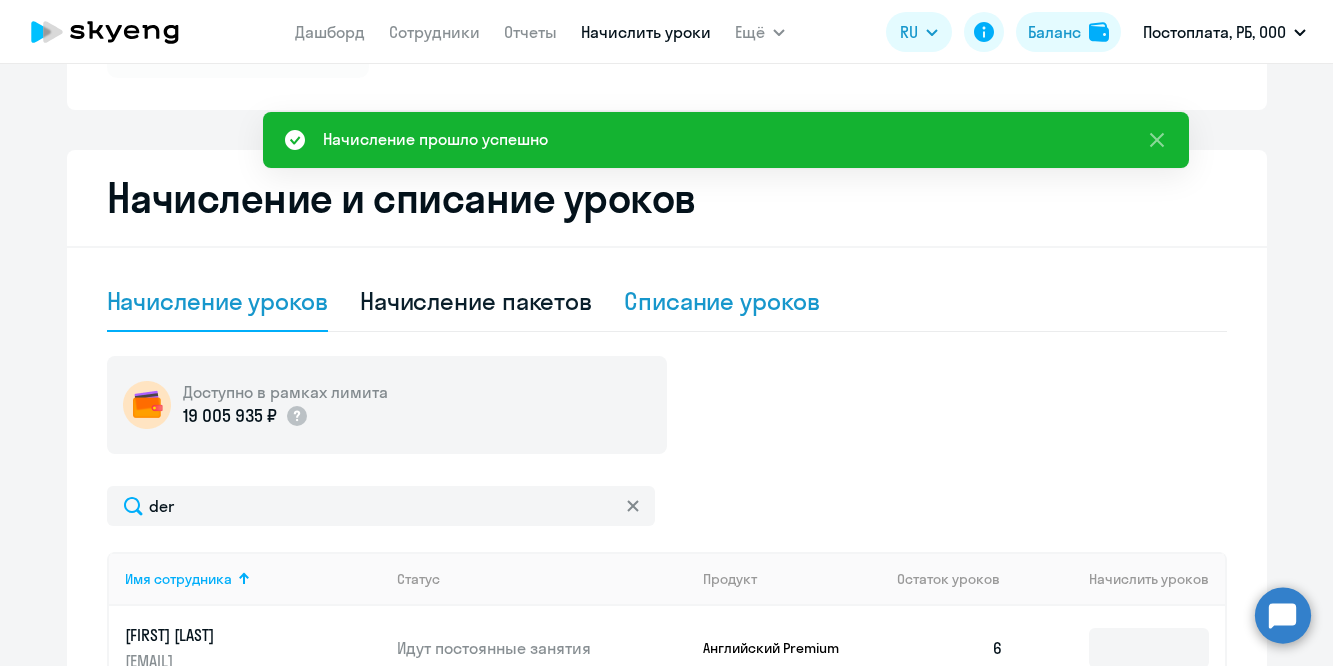 click on "Списание уроков" 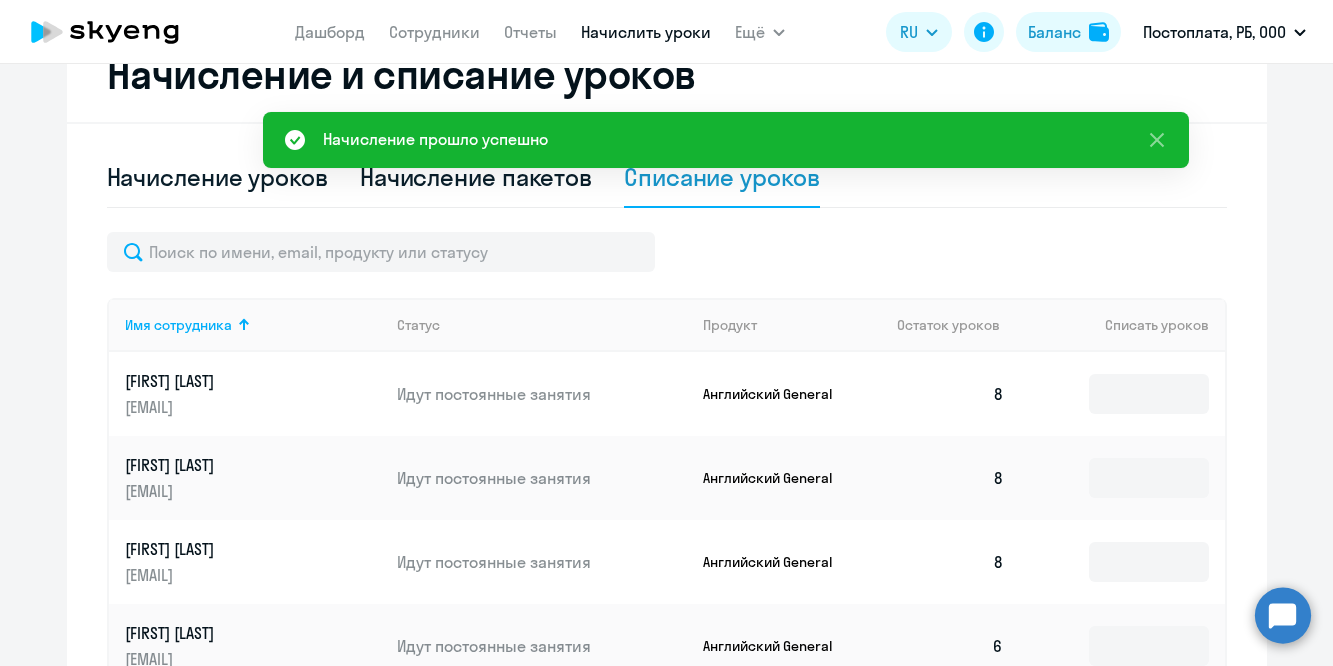 scroll, scrollTop: 506, scrollLeft: 0, axis: vertical 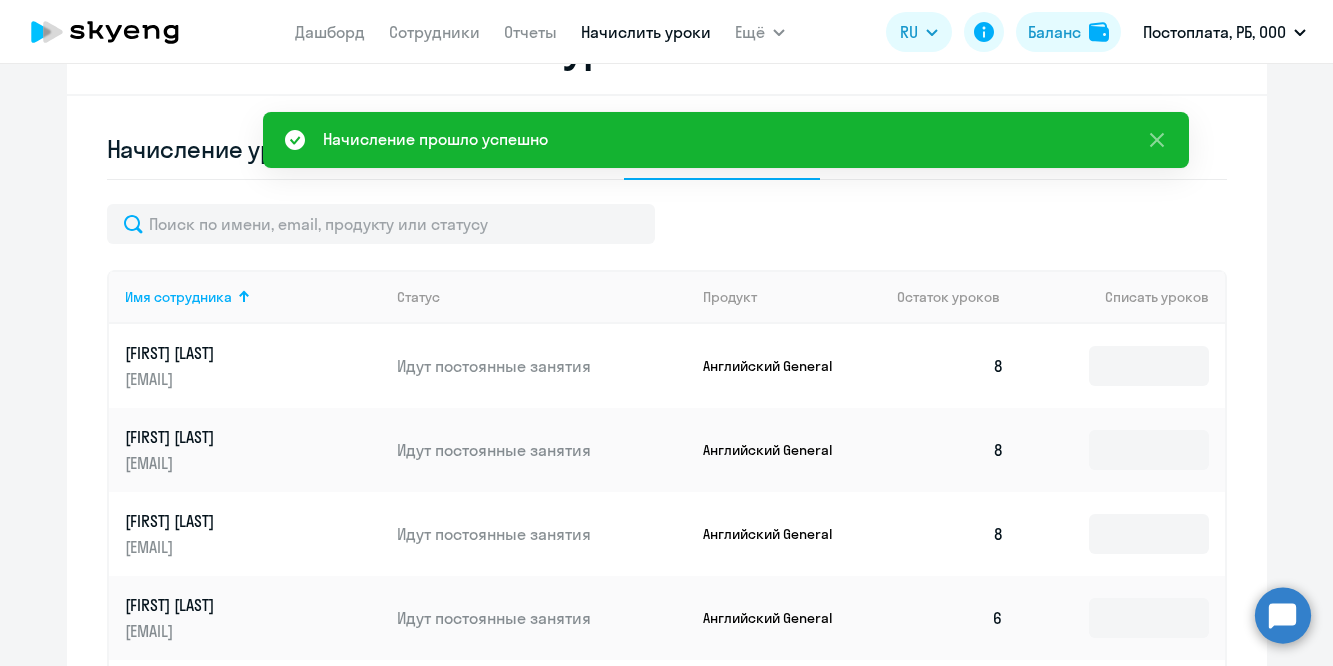 click on "Имя сотрудника   Статус   Продукт   Остаток уроков   Списать уроков  [LAST] [FIRST] [EMAIL] Идут постоянные занятия Английский General  8  [LAST] [FIRST] [EMAIL] Идут постоянные занятия Английский General  8  [LAST] [FIRST] [EMAIL] Идут постоянные занятия Английский General  8  [LAST] [FIRST] [EMAIL] Идут постоянные занятия Английский General  6  [LAST] [FIRST] [EMAIL] Идут постоянные занятия Английский General  6  [LAST] [FIRST] [EMAIL] Идут постоянные занятия Английский General  0  [LAST] [FIRST] [EMAIL] Идут постоянные занятия Английский General  6  [LAST] [FIRST] [EMAIL] Идут постоянные занятия Английский General  8   8   6" 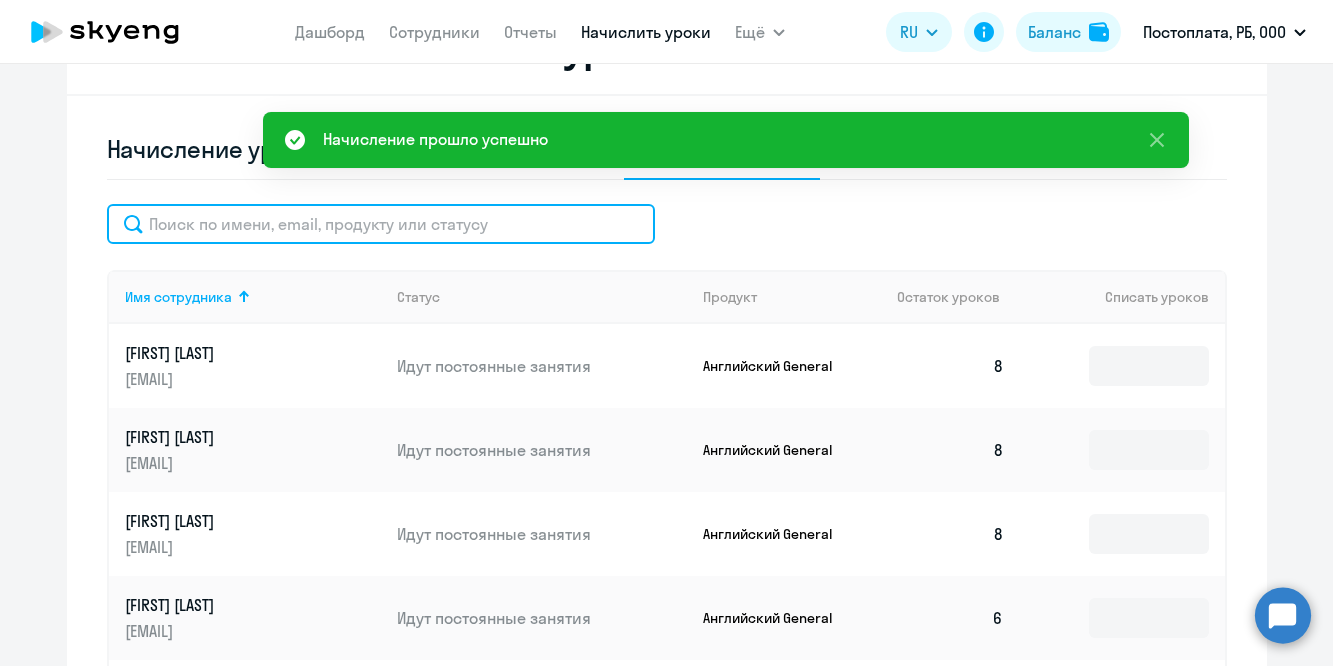 click 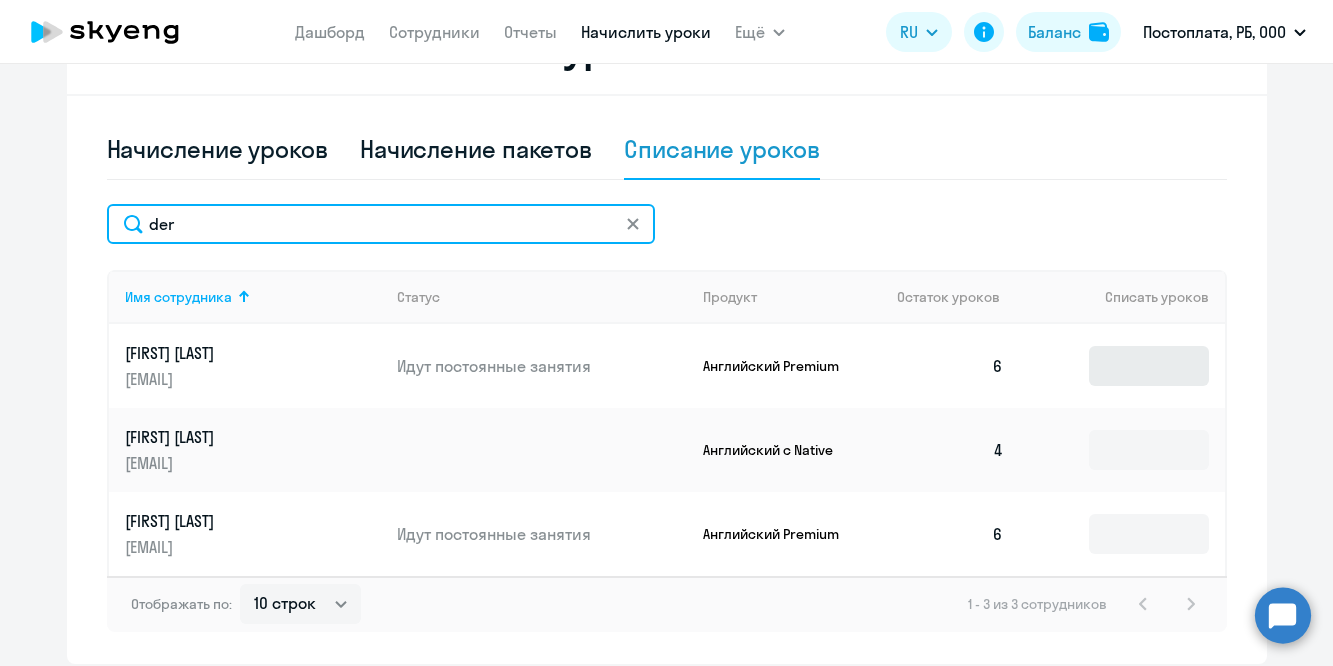 type on "der" 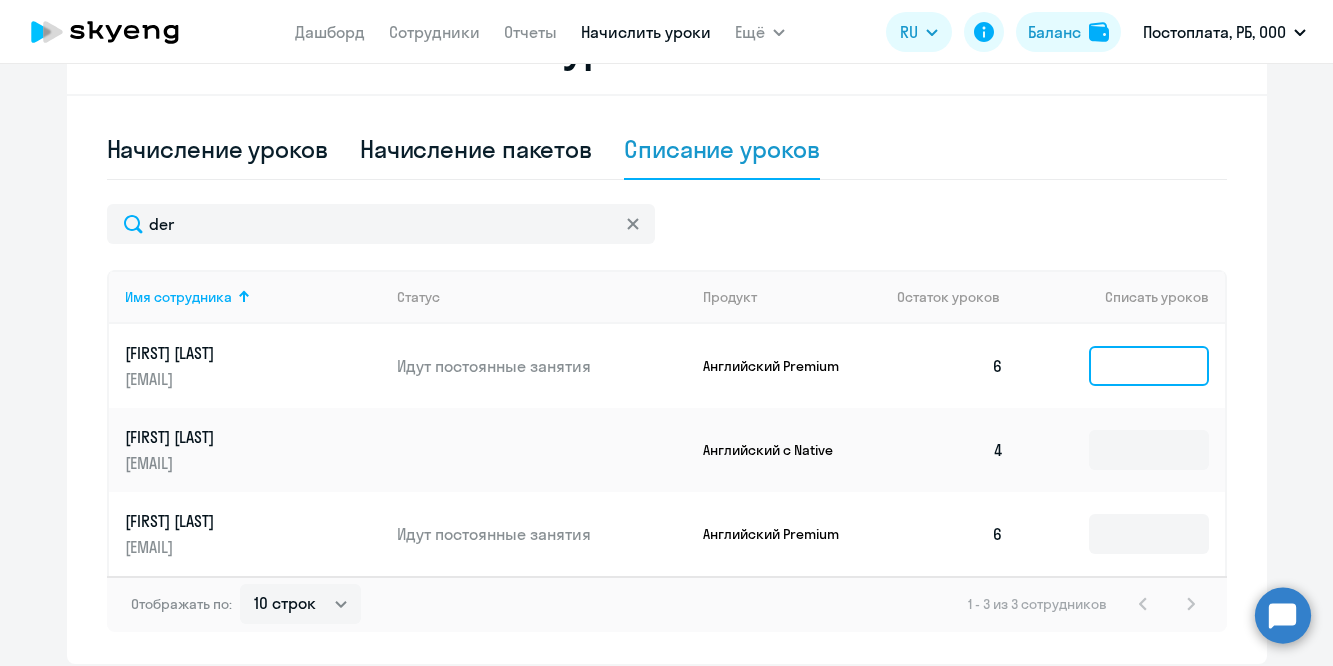 click 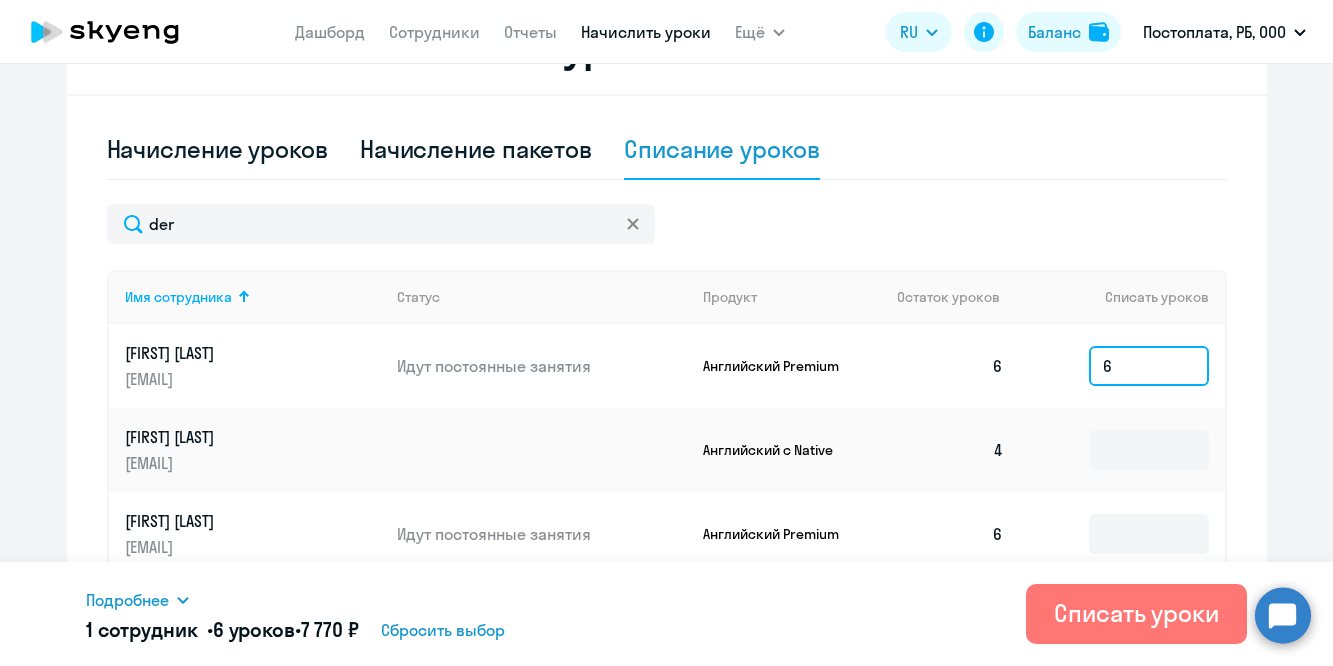 type on "6" 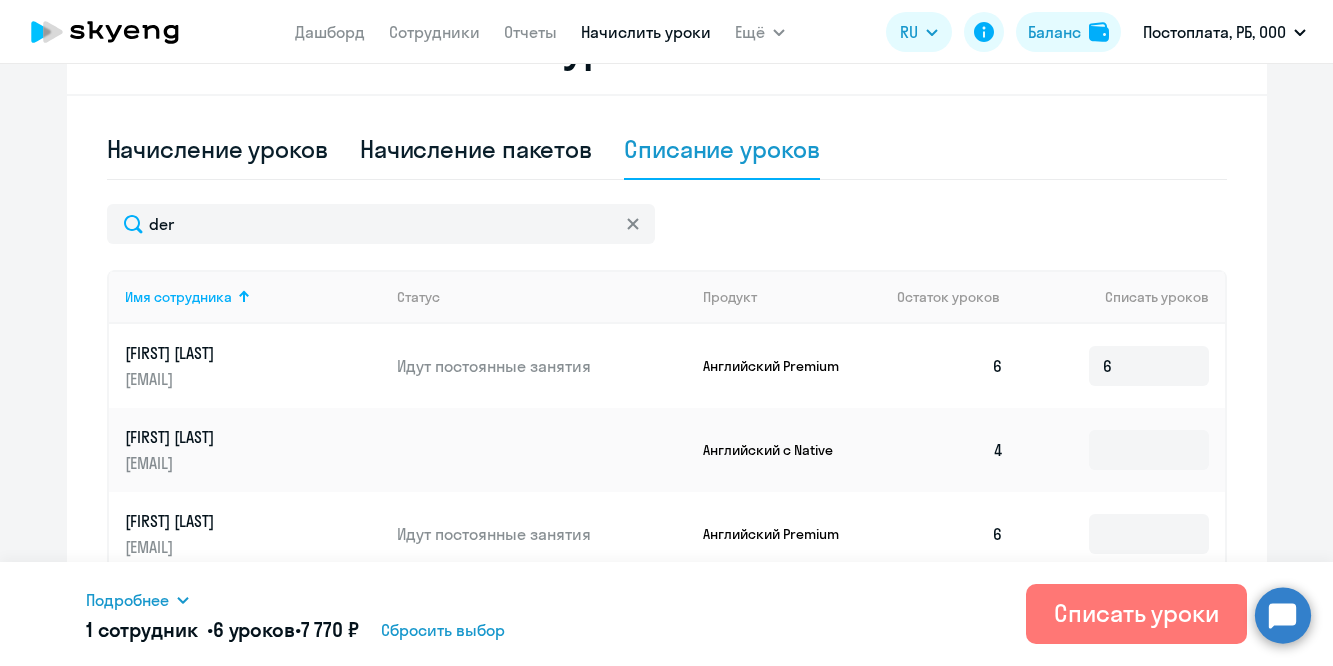 click on "Автоначисления  Смотреть все
действующий  Доначисление  Каждый месяц   61 сотрудник  Изменить Начисление и списание уроков Начисление уроков Начисление пакетов Списание уроков
der
Имя сотрудника   Статус   Продукт   Остаток уроков   Списать уроков  [LAST] [FIRST] [EMAIL] Идут постоянные занятия Английский Premium  6  6 [LAST] [FIRST] [EMAIL] Английский с Native  4  [LAST] [FIRST] [EMAIL] Идут постоянные занятия Английский Premium  6  Отображать по:  10 строк   30 строк   50 строк   1 - 3 из 3 сотрудников" 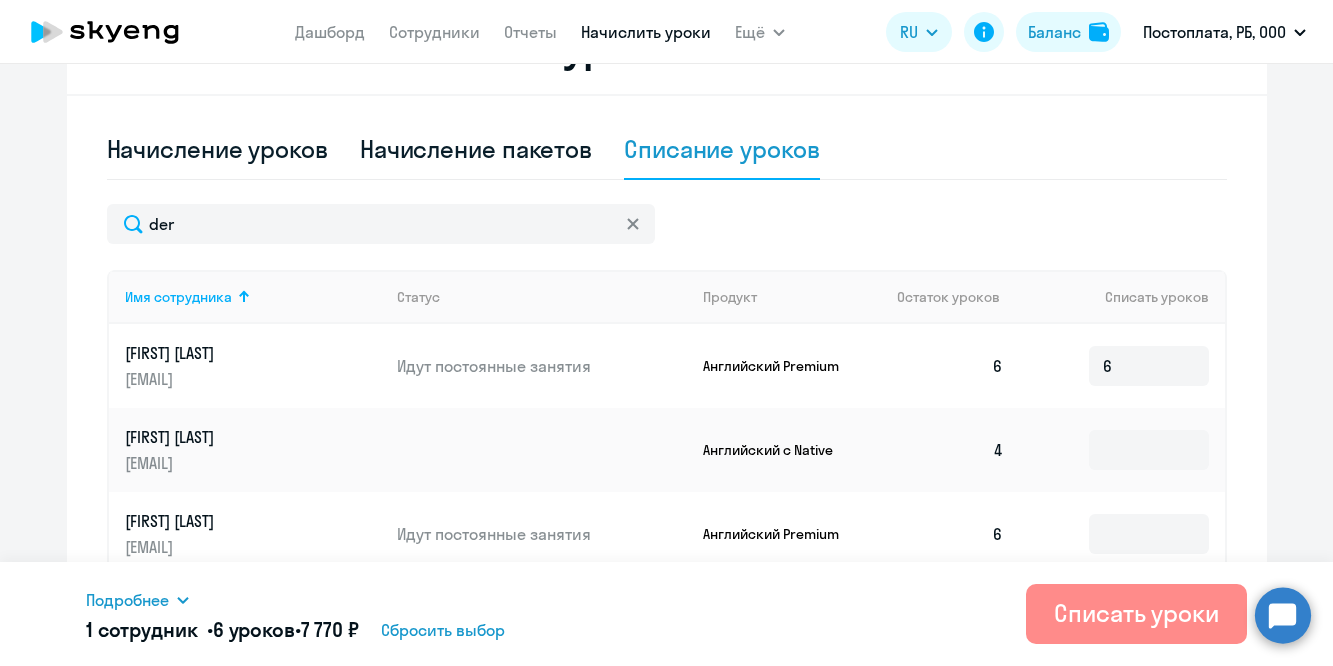 click on "Списать уроки" at bounding box center [1136, 613] 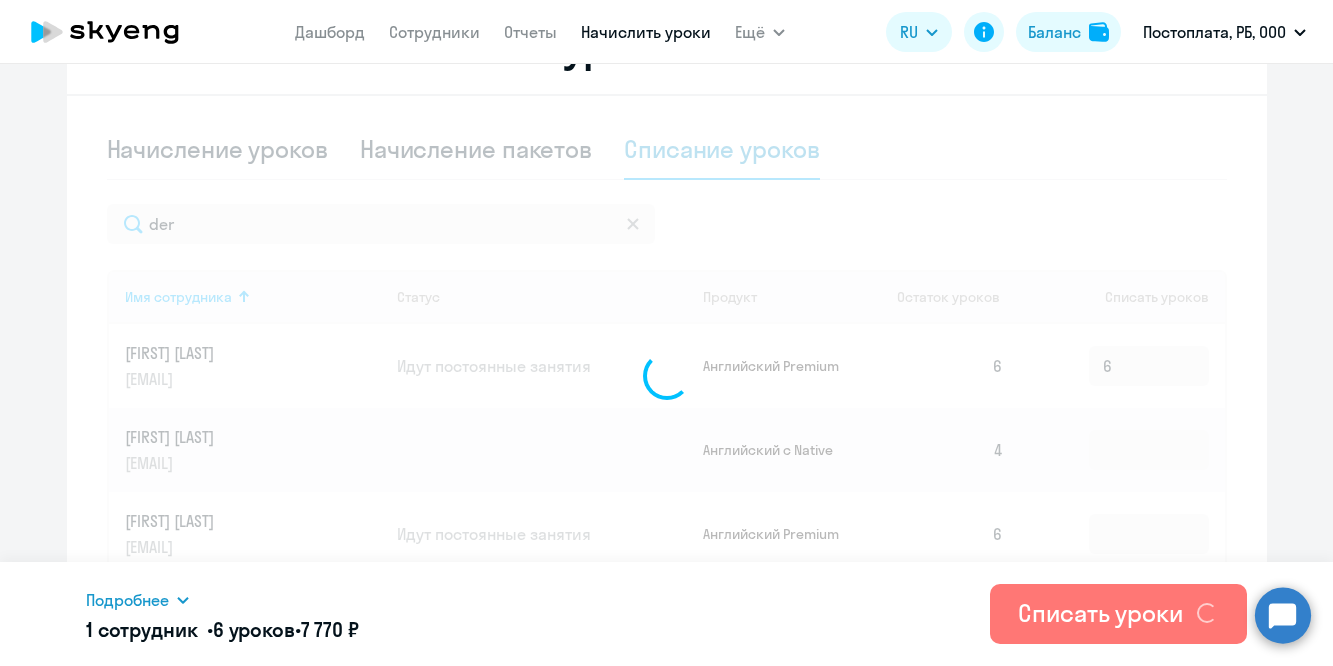 type 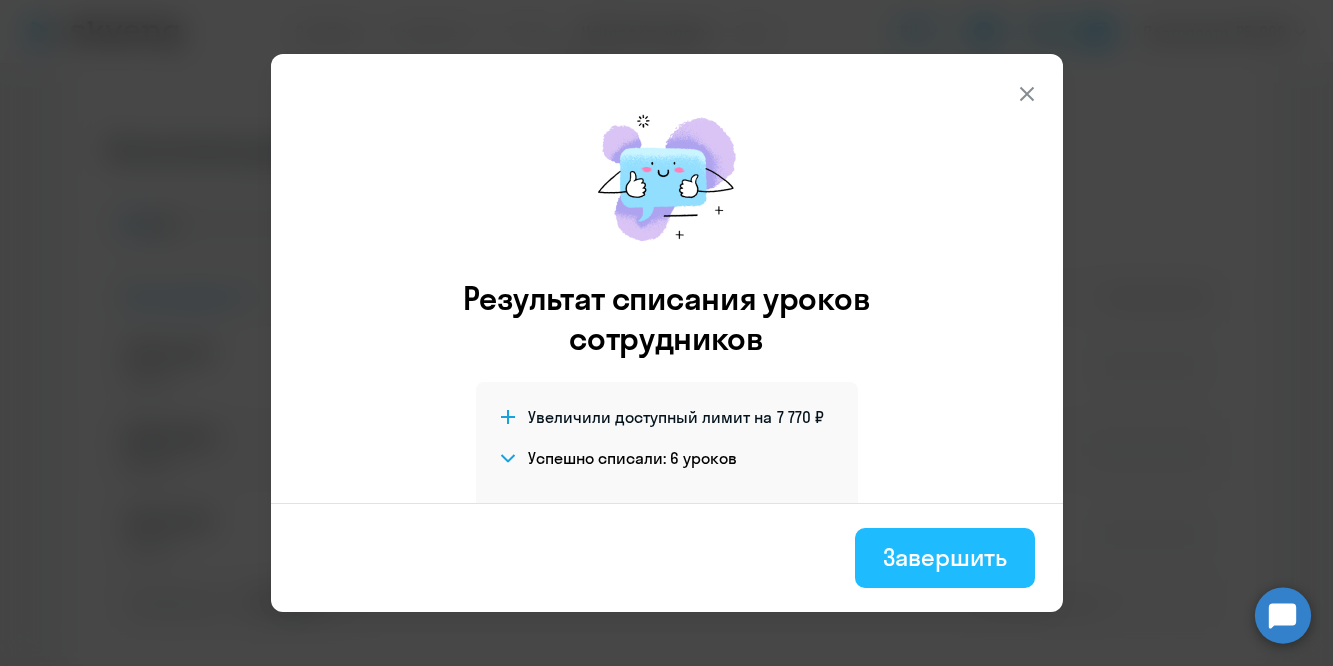 click on "Завершить" at bounding box center [944, 557] 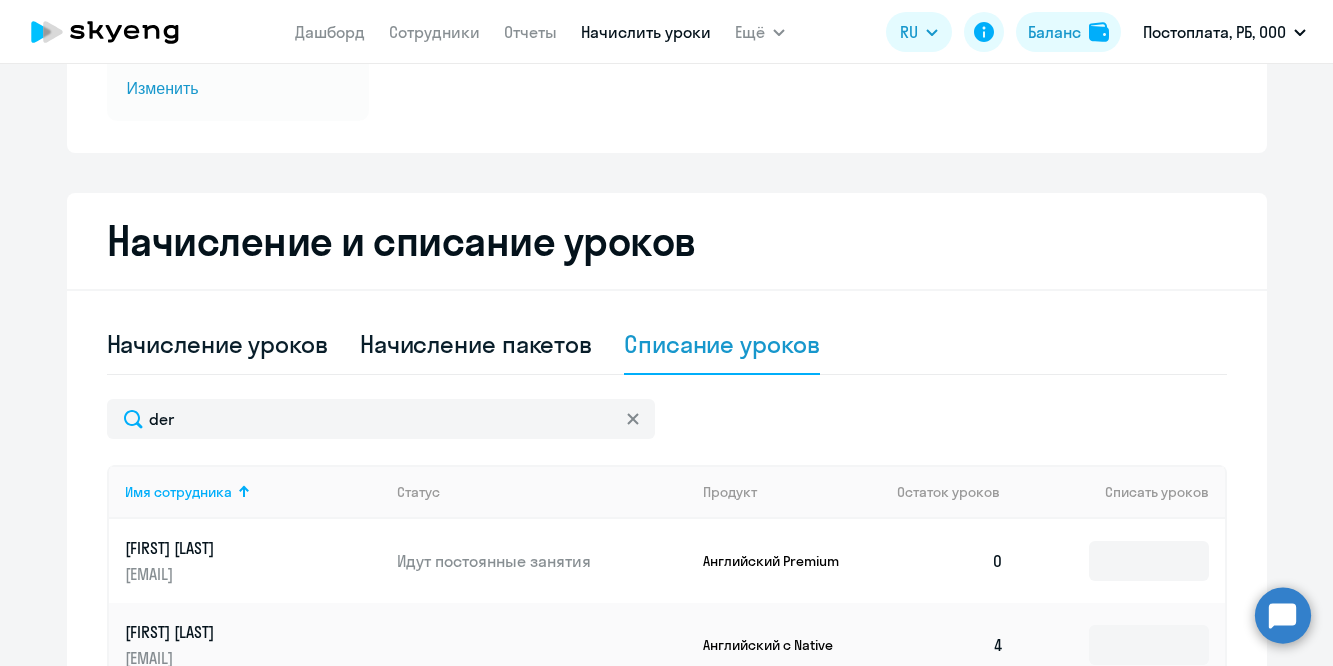 scroll, scrollTop: 238, scrollLeft: 0, axis: vertical 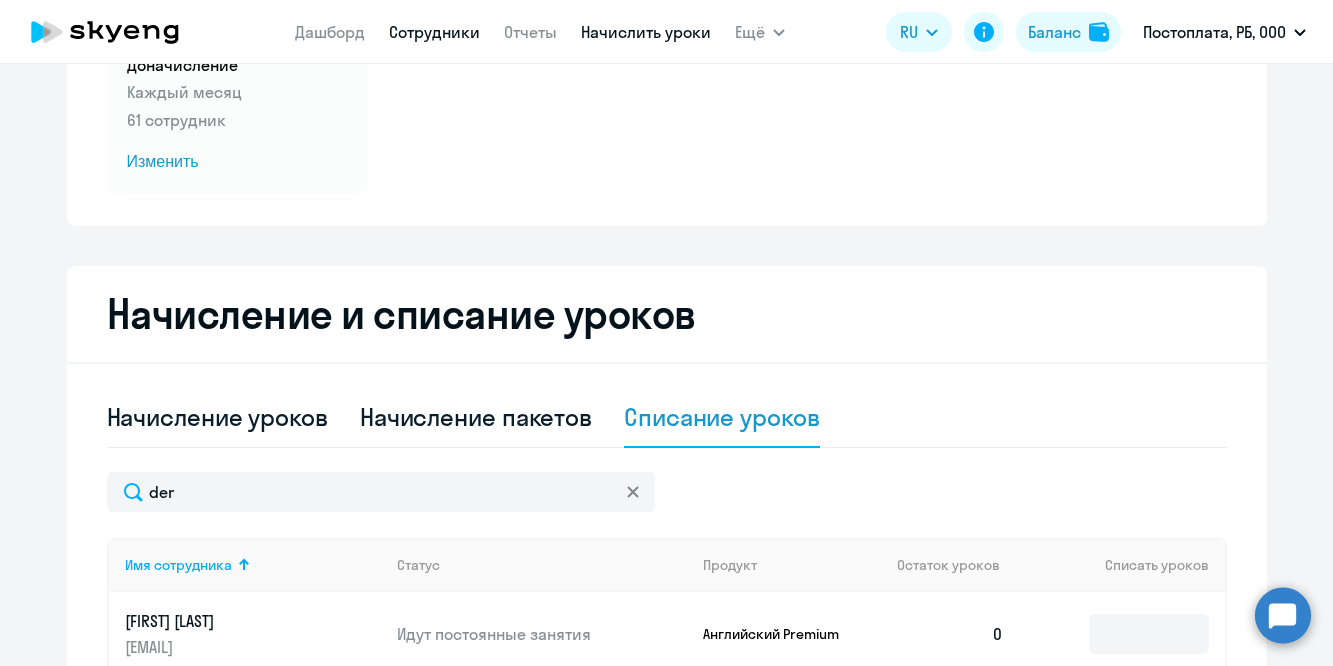 click on "Сотрудники" at bounding box center (434, 32) 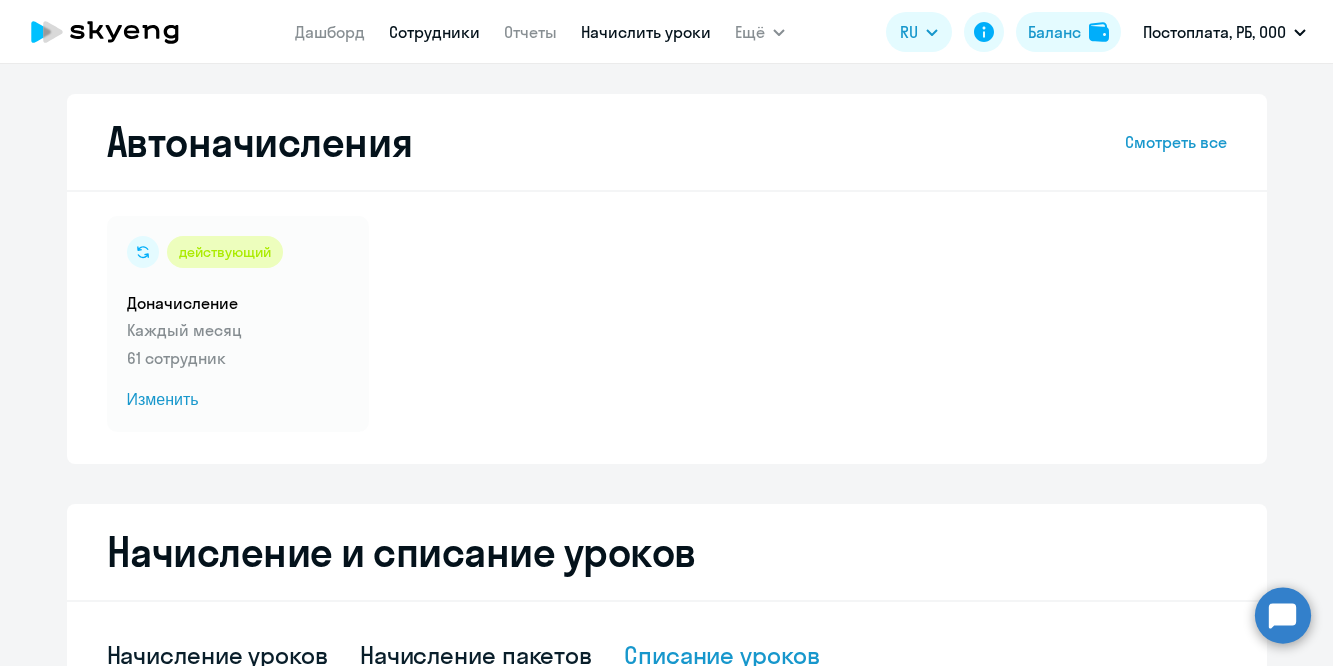 select on "30" 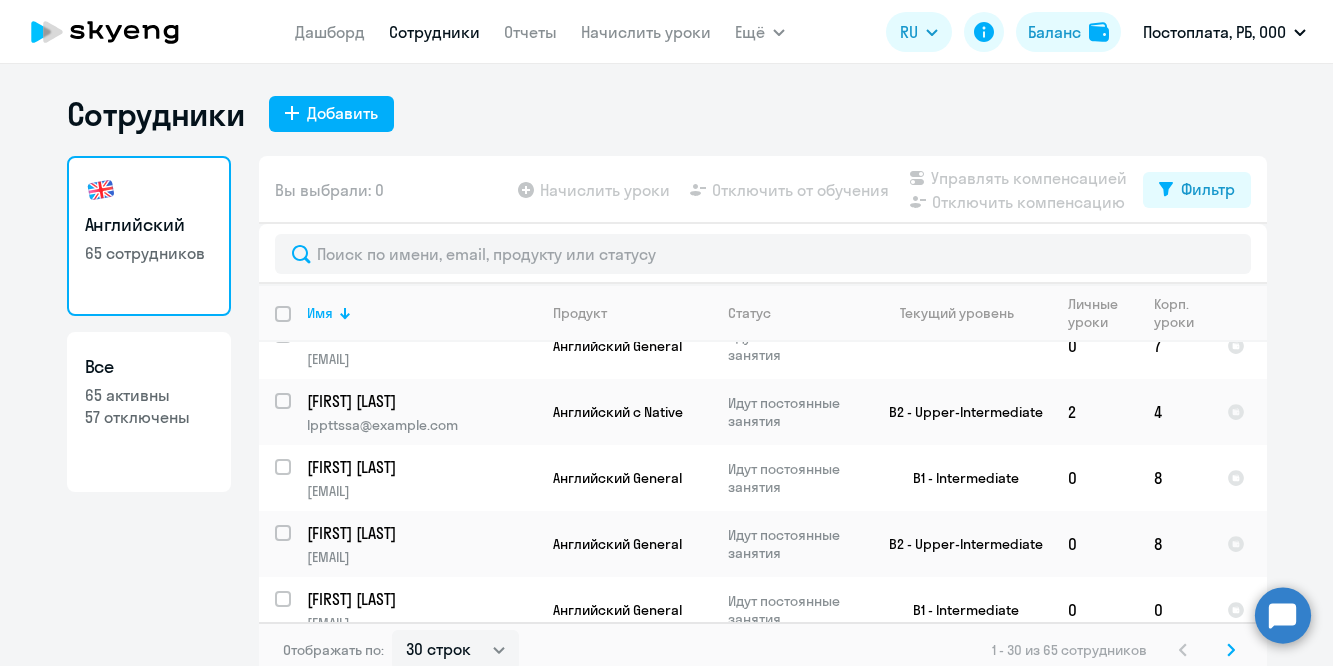scroll, scrollTop: 156, scrollLeft: 0, axis: vertical 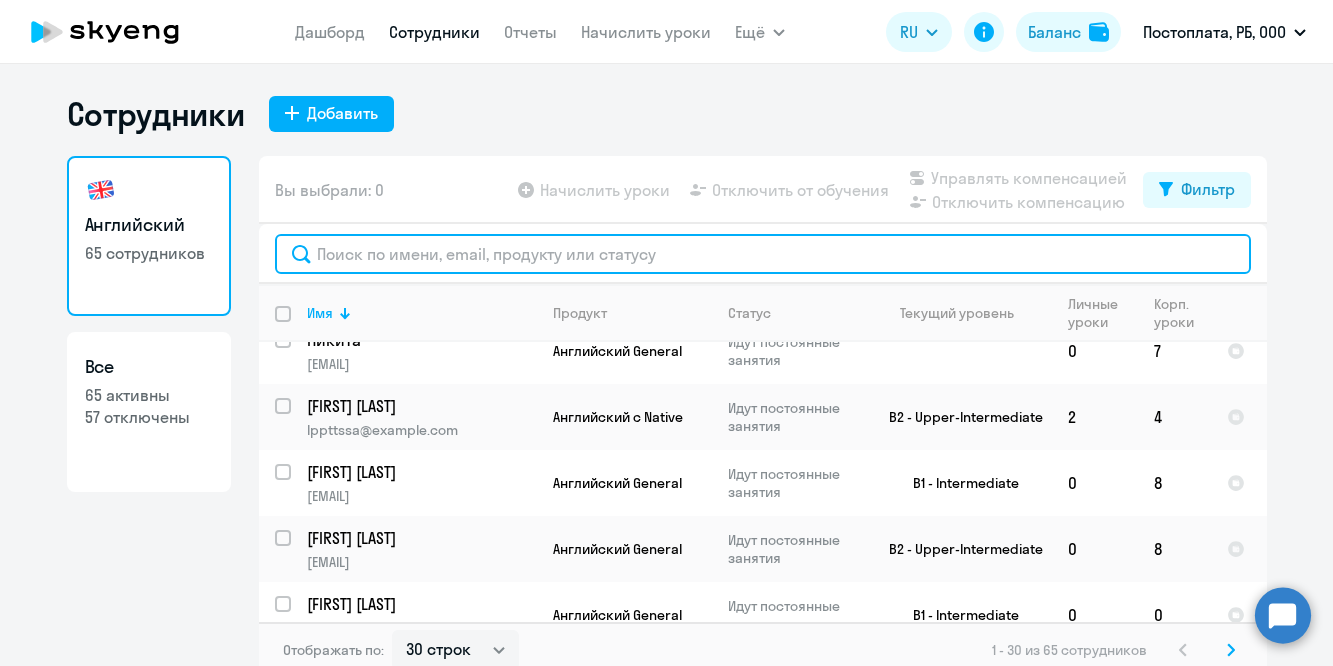 click 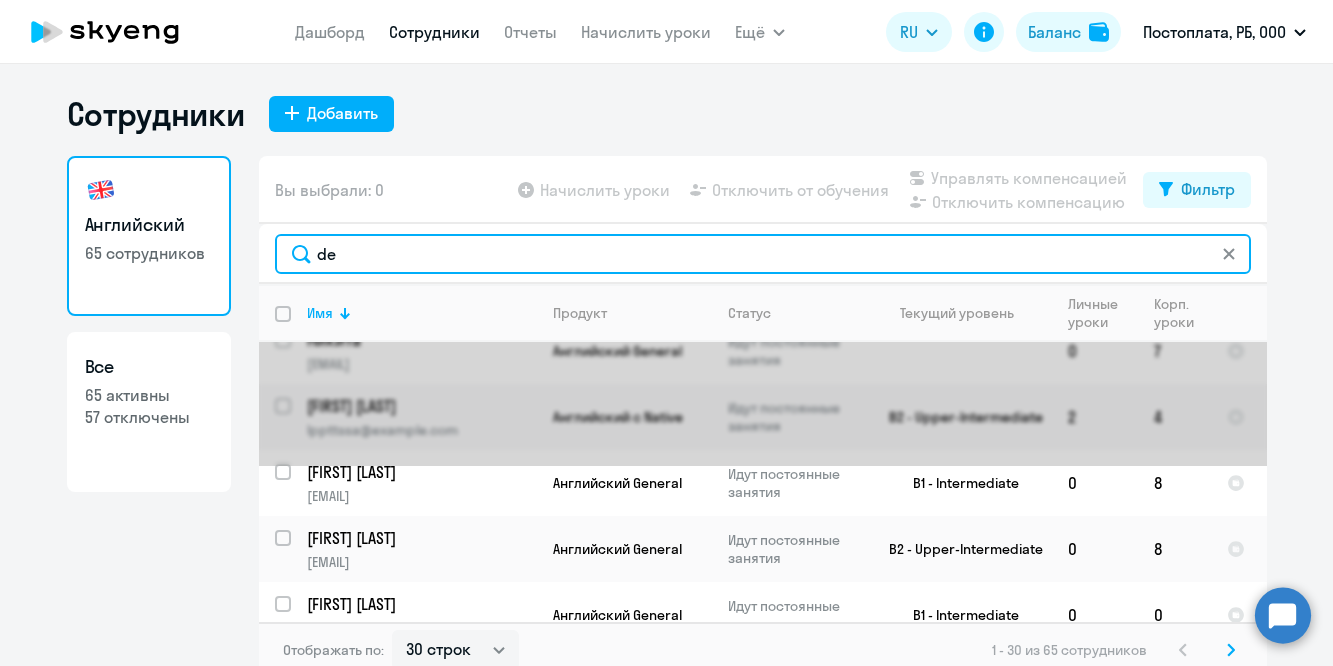 scroll, scrollTop: 0, scrollLeft: 0, axis: both 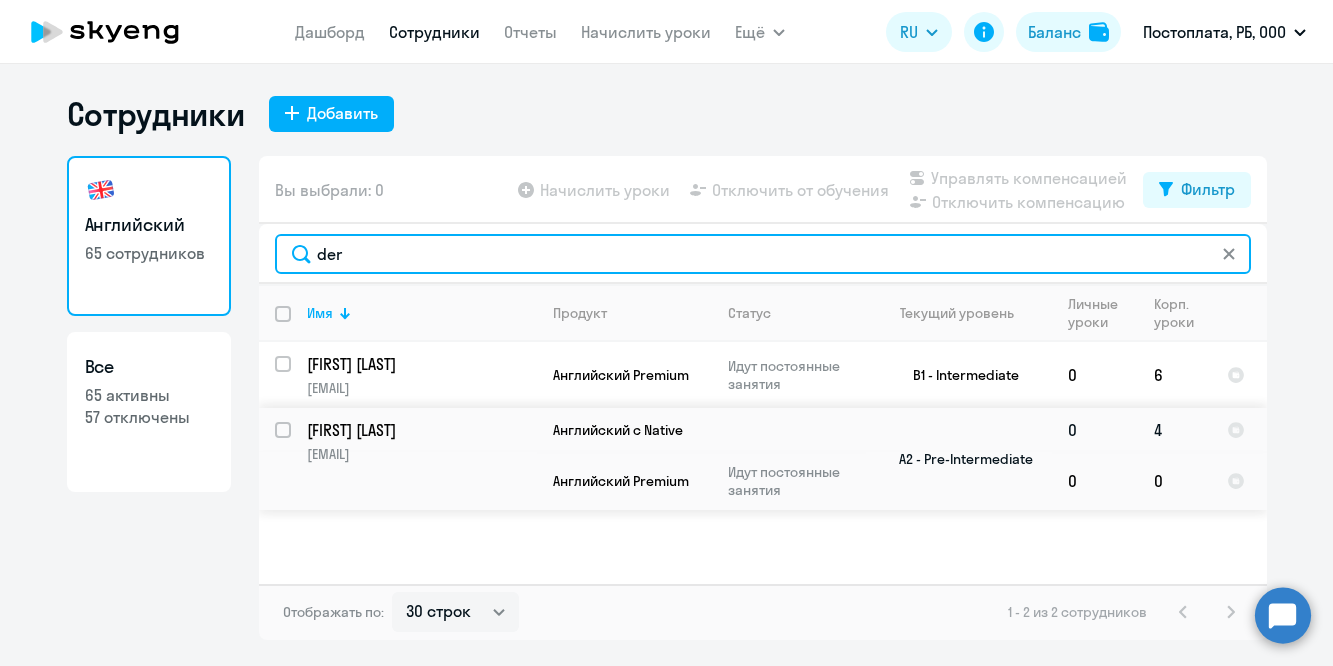 type on "der" 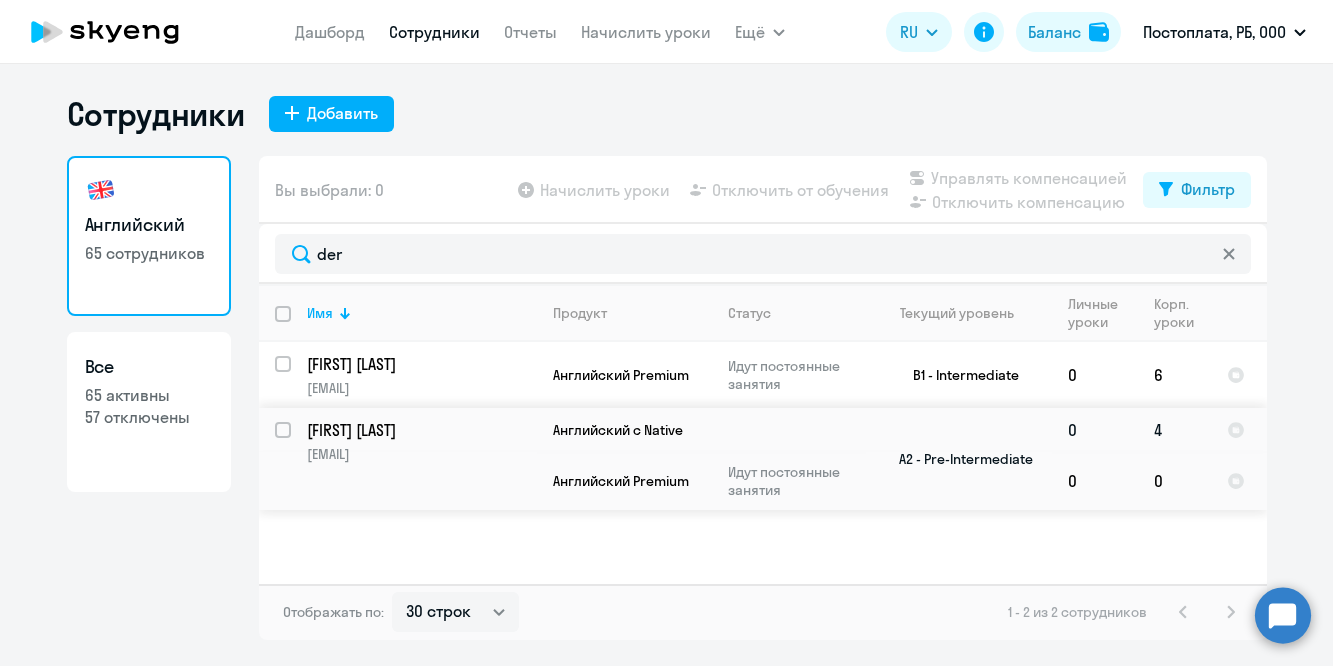 click at bounding box center [295, 442] 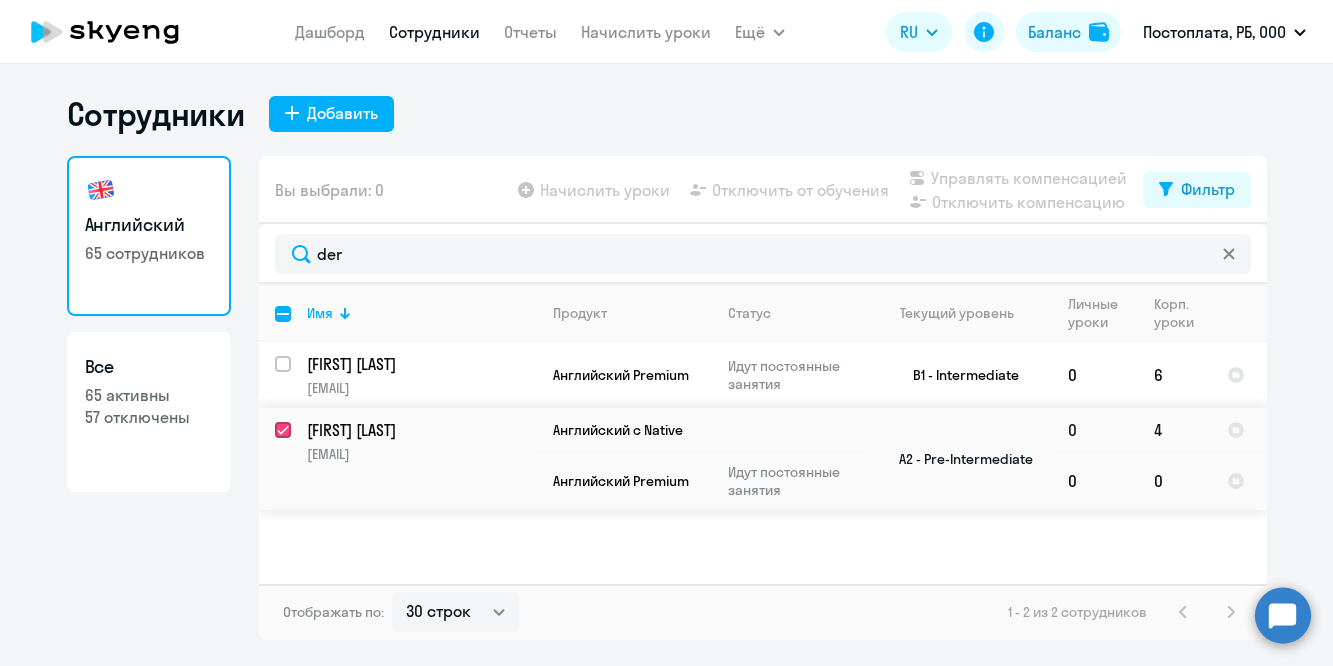 checkbox on "true" 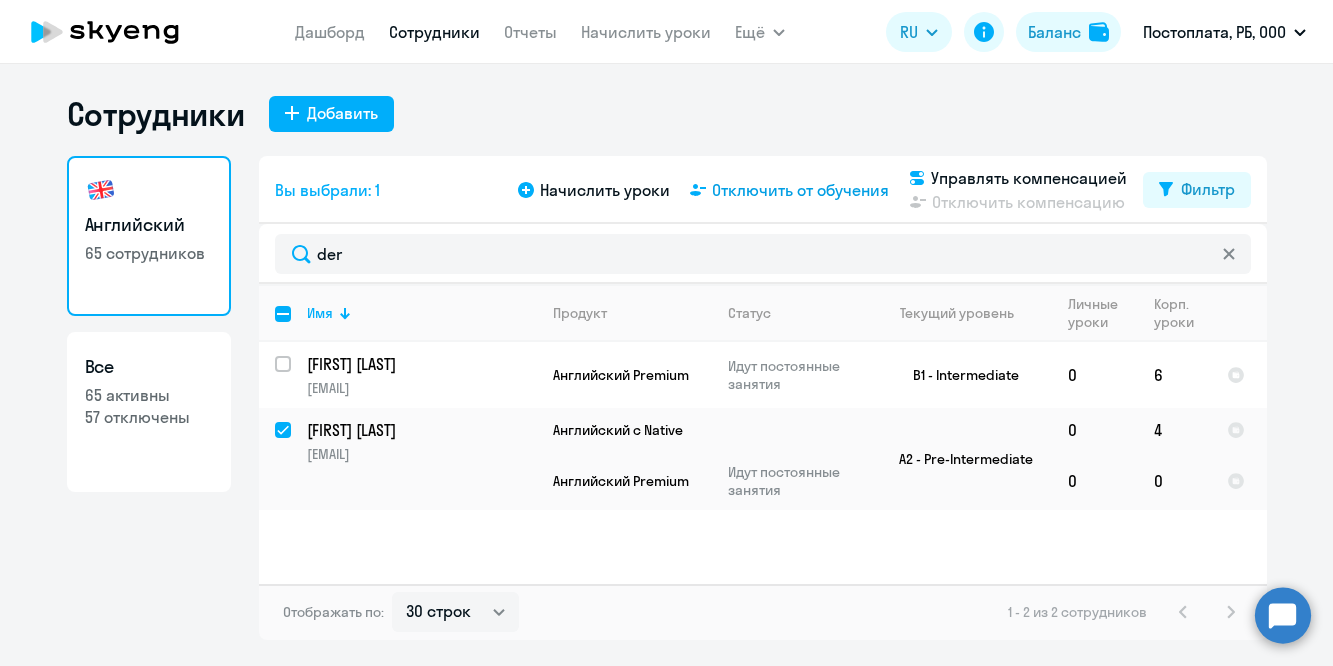 click on "Отключить от обучения" 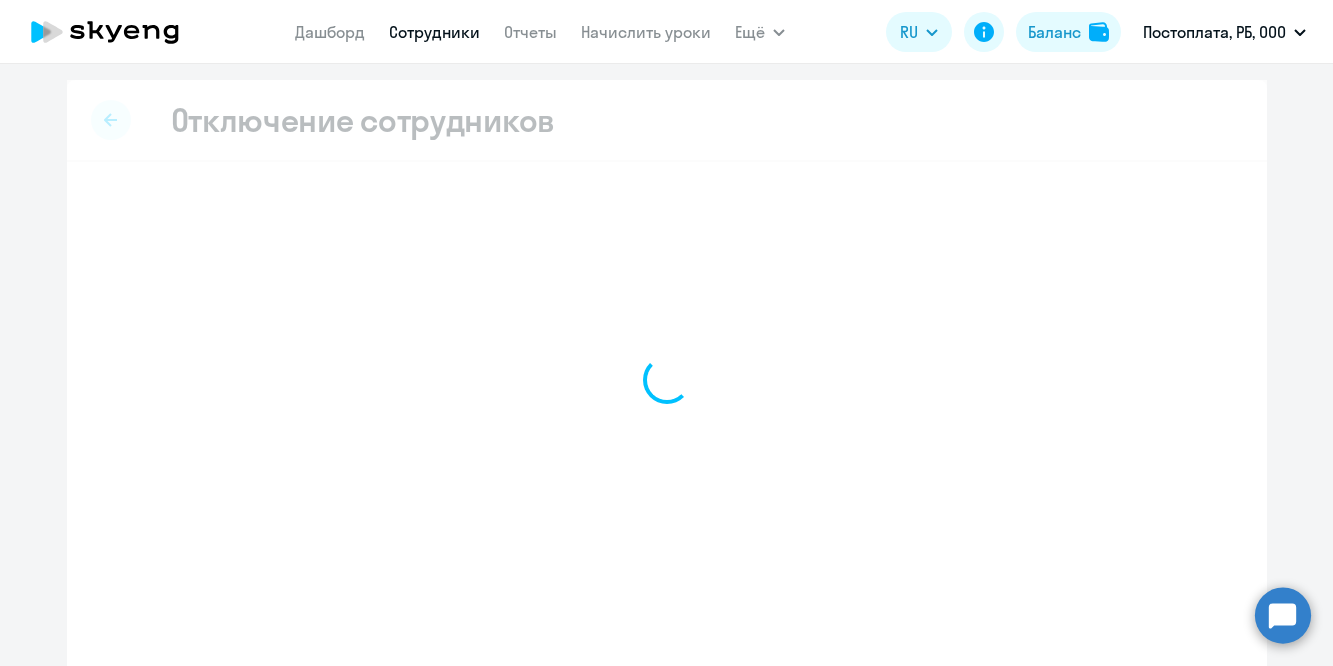 select on "all" 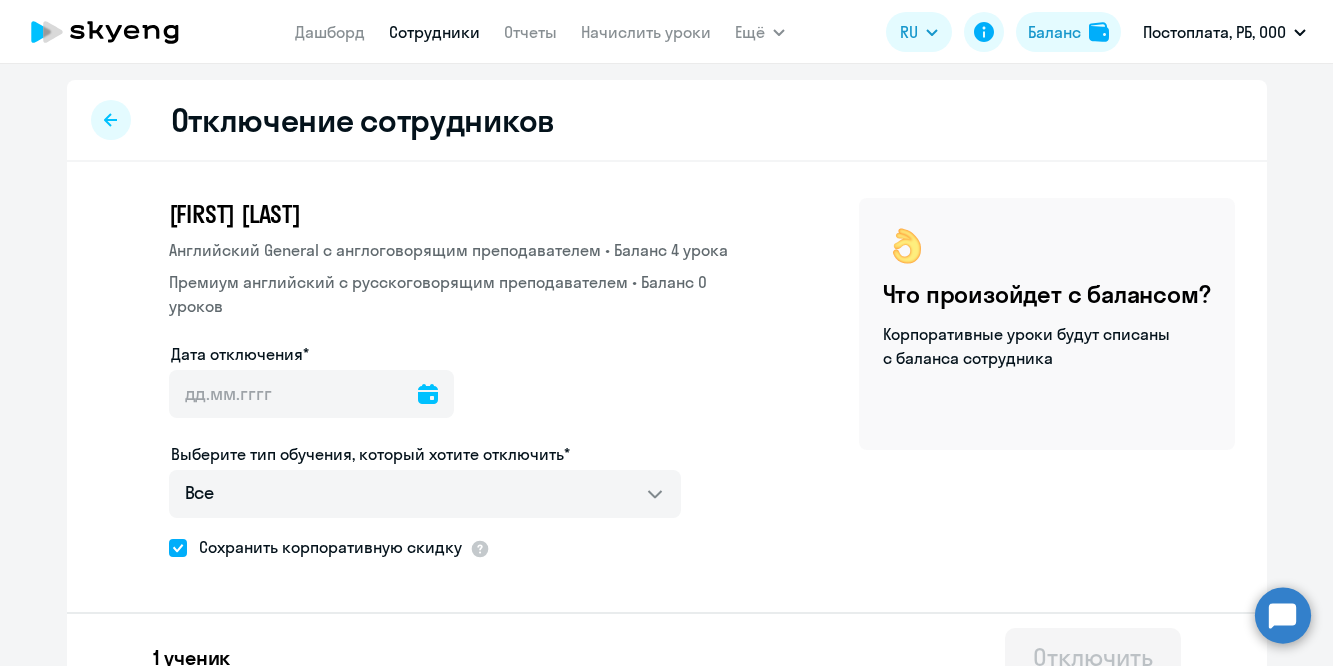 scroll, scrollTop: 0, scrollLeft: 0, axis: both 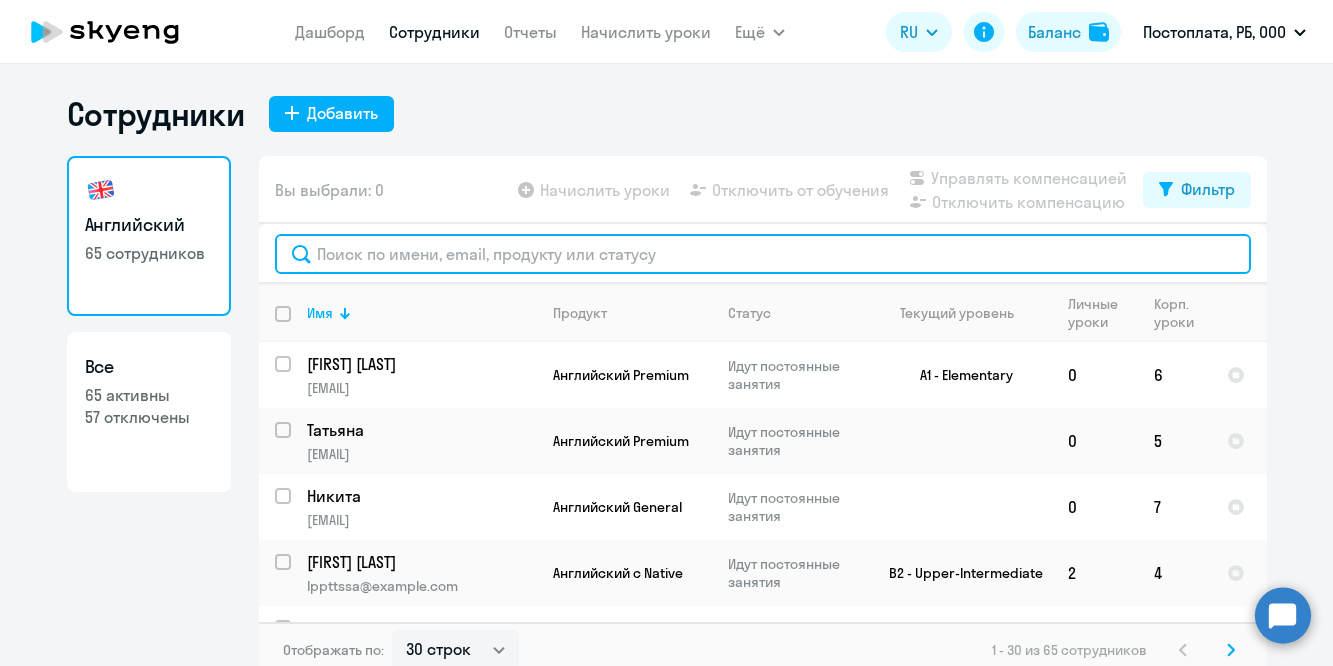 click 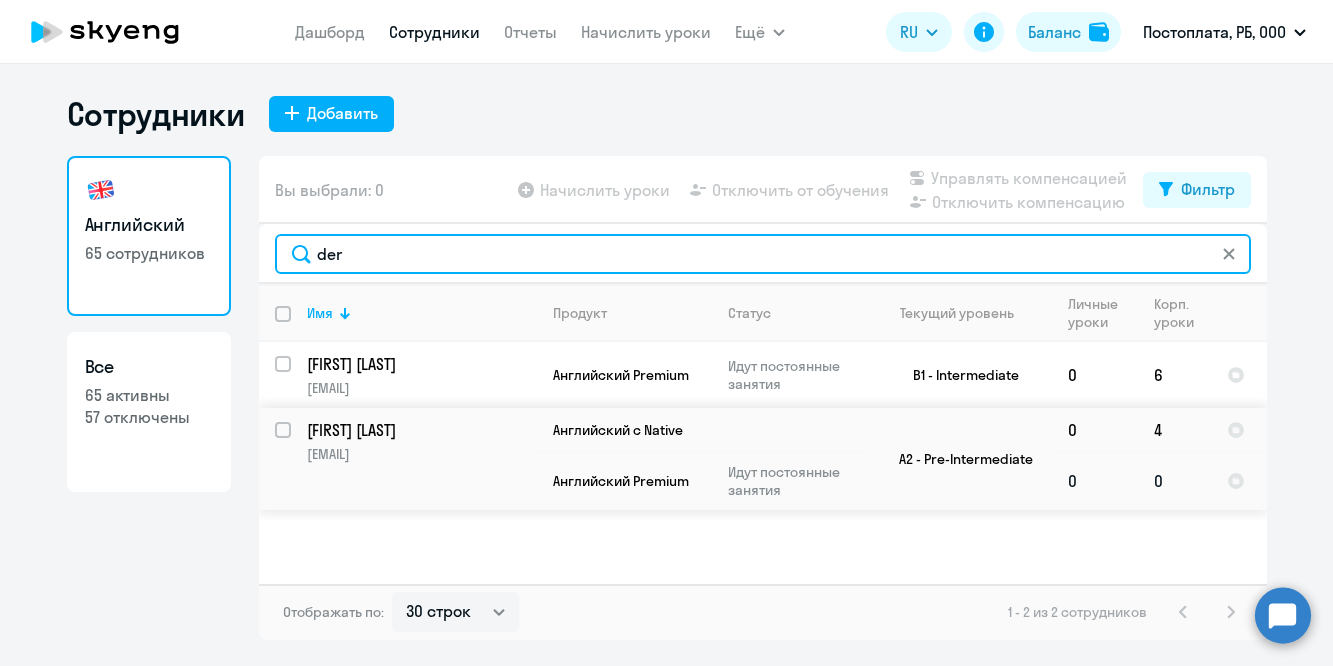 type on "der" 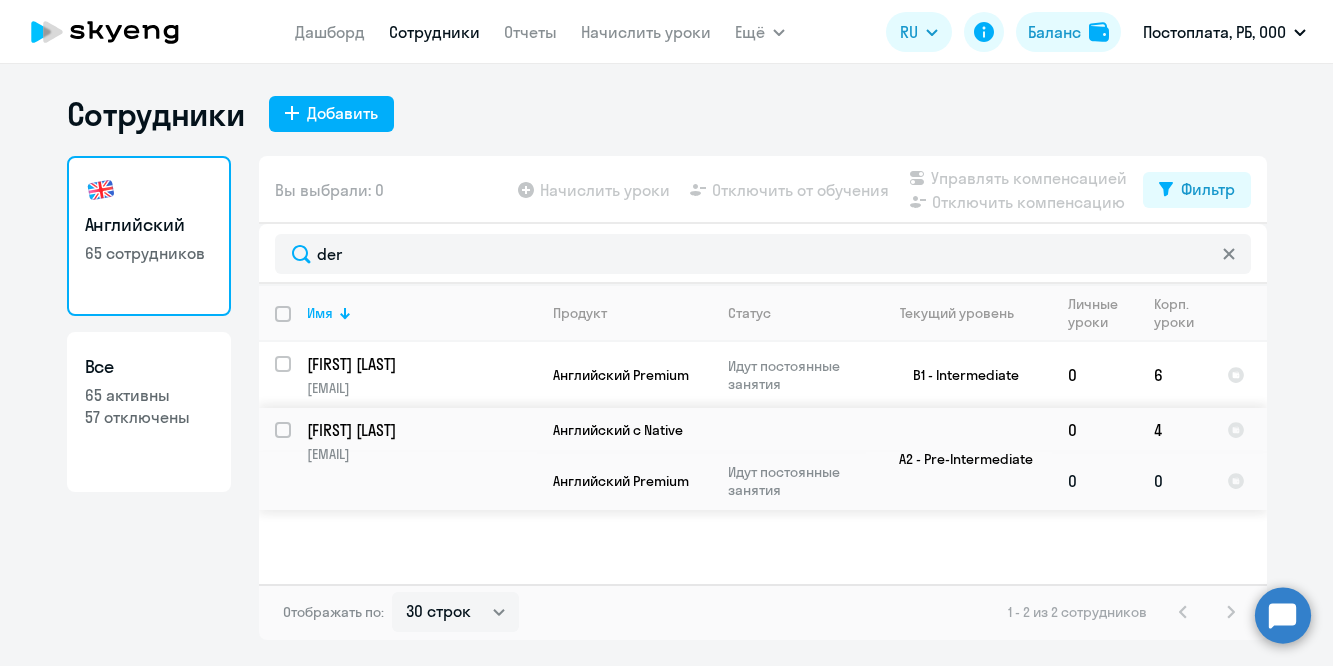 click on "Идут постоянные занятия" 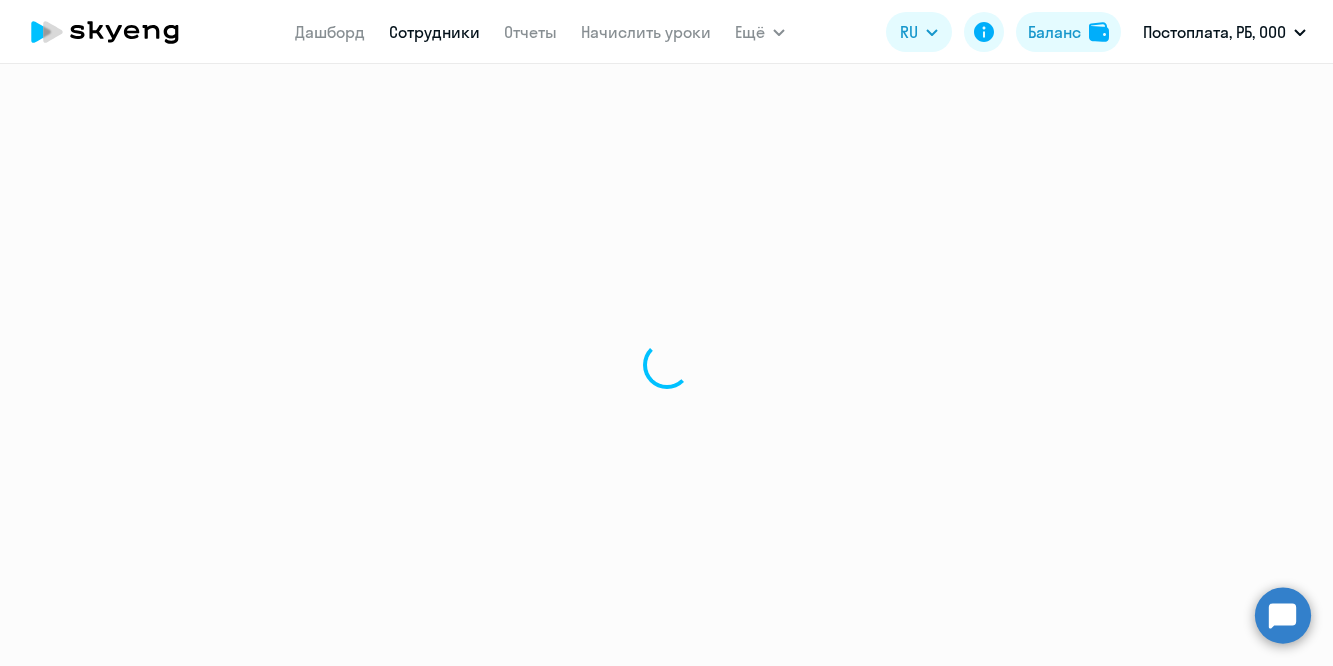 select on "english" 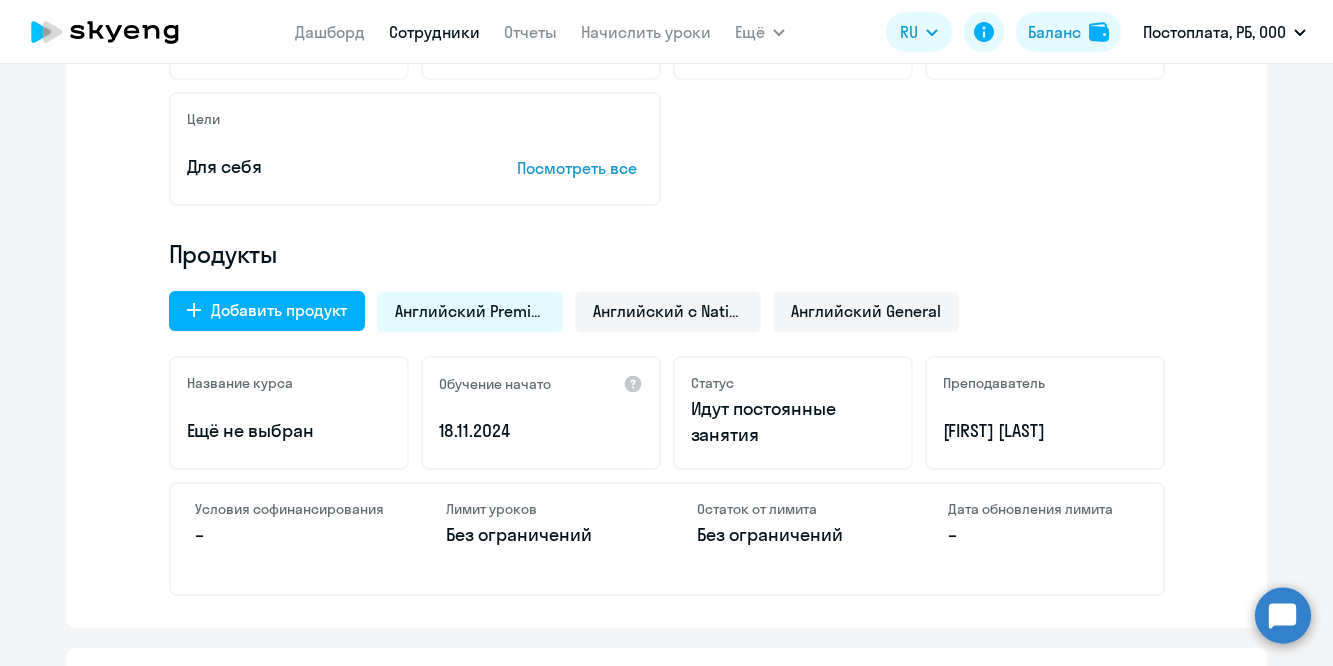 scroll, scrollTop: 541, scrollLeft: 0, axis: vertical 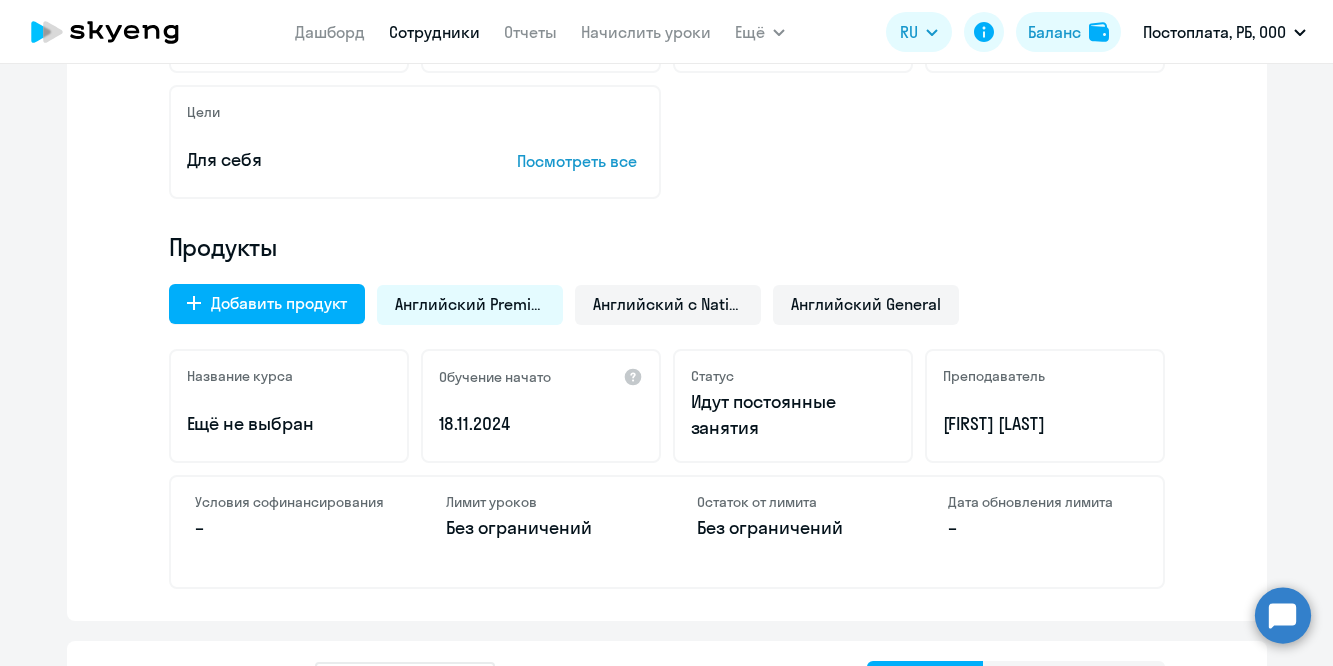 click on "Английский Premium" 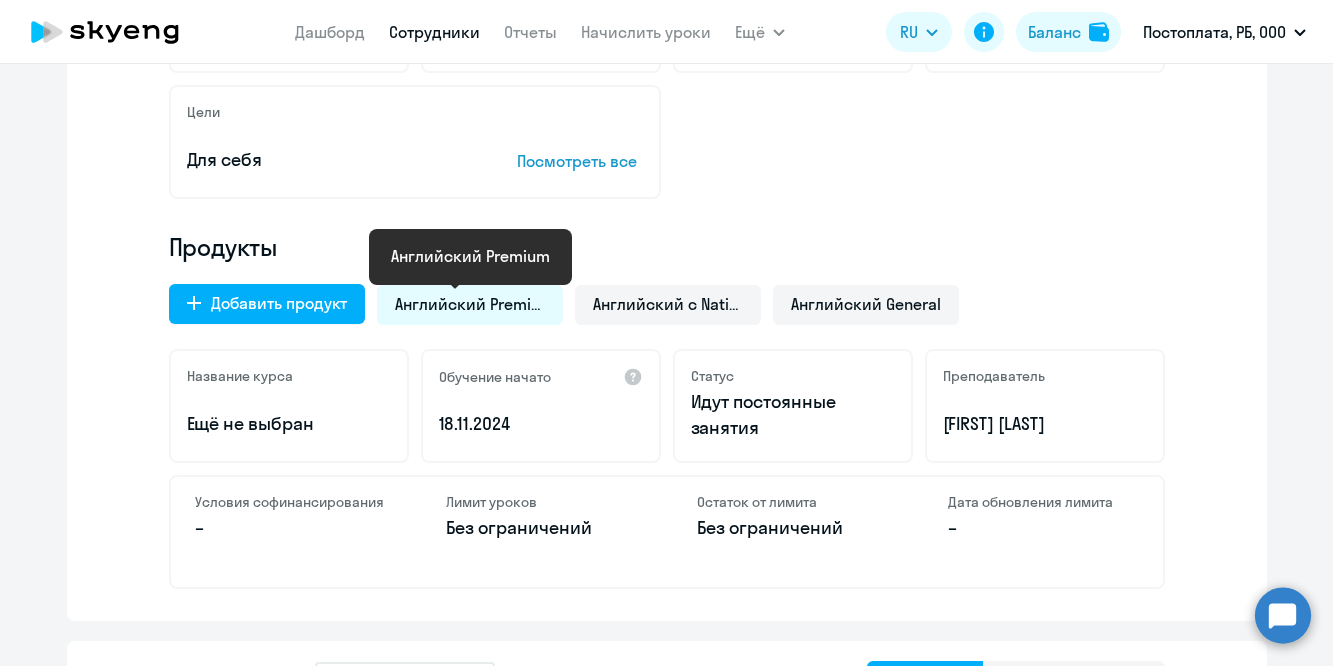 click on "Английский Premium" 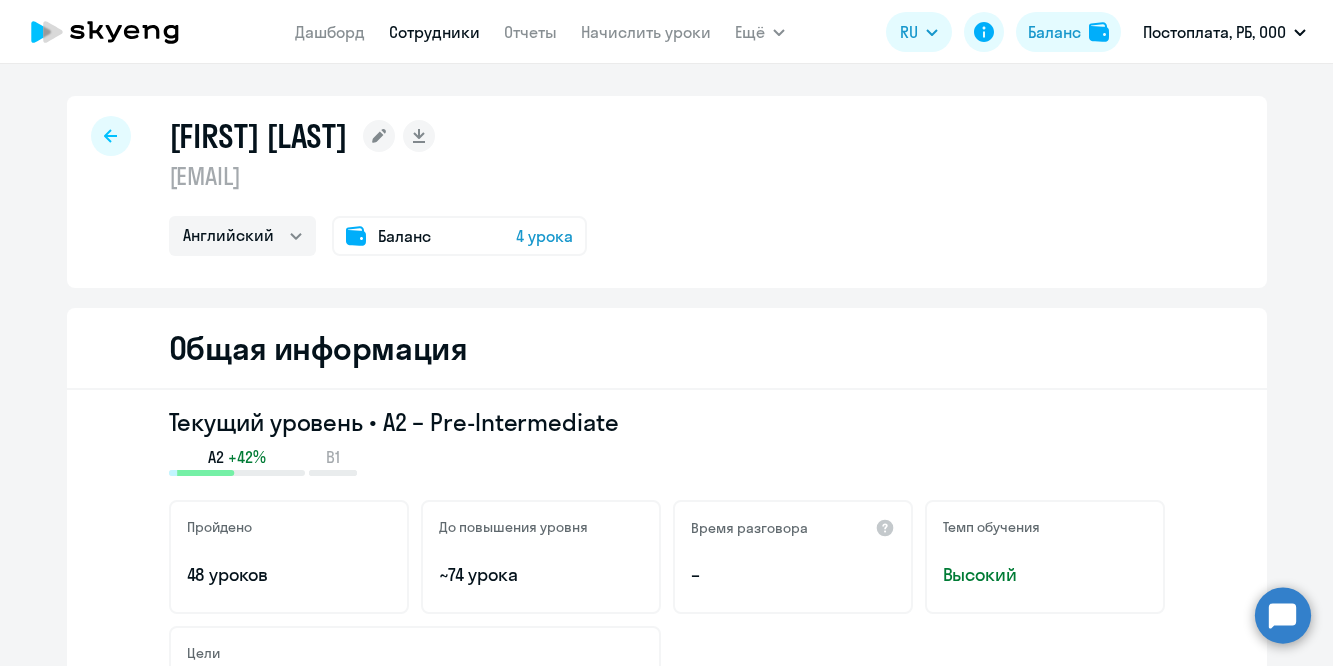 scroll, scrollTop: 0, scrollLeft: 0, axis: both 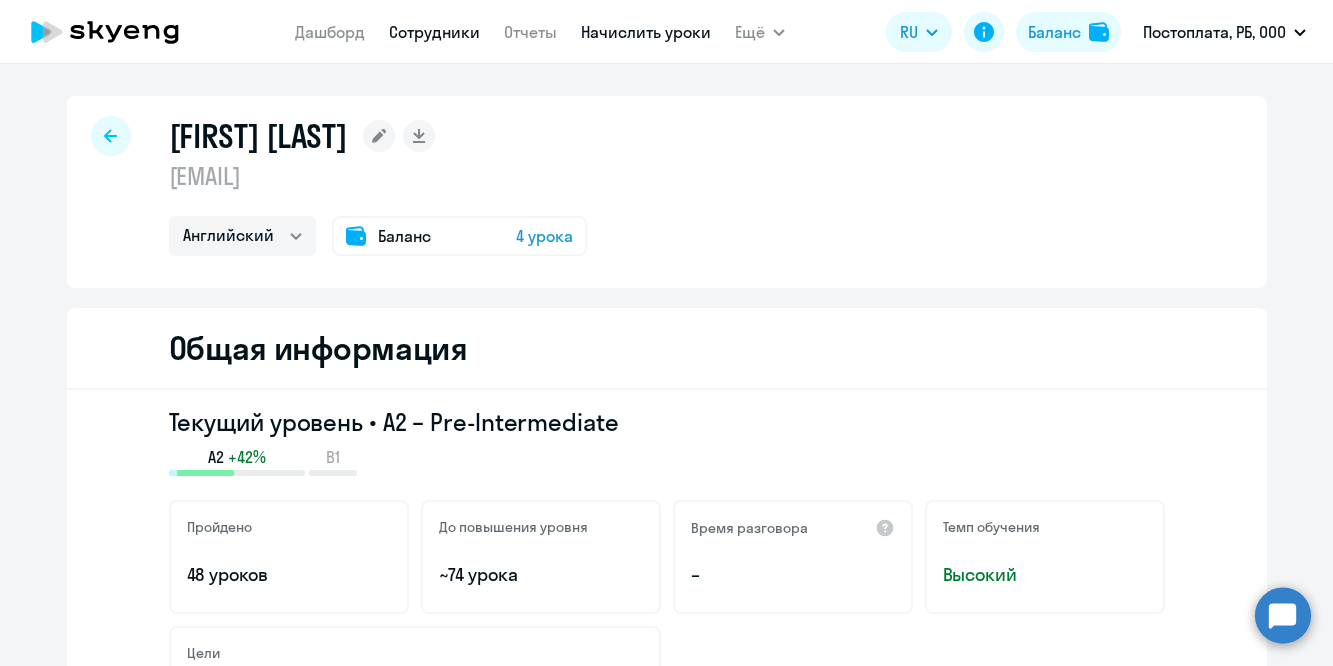 click on "Начислить уроки" at bounding box center [646, 32] 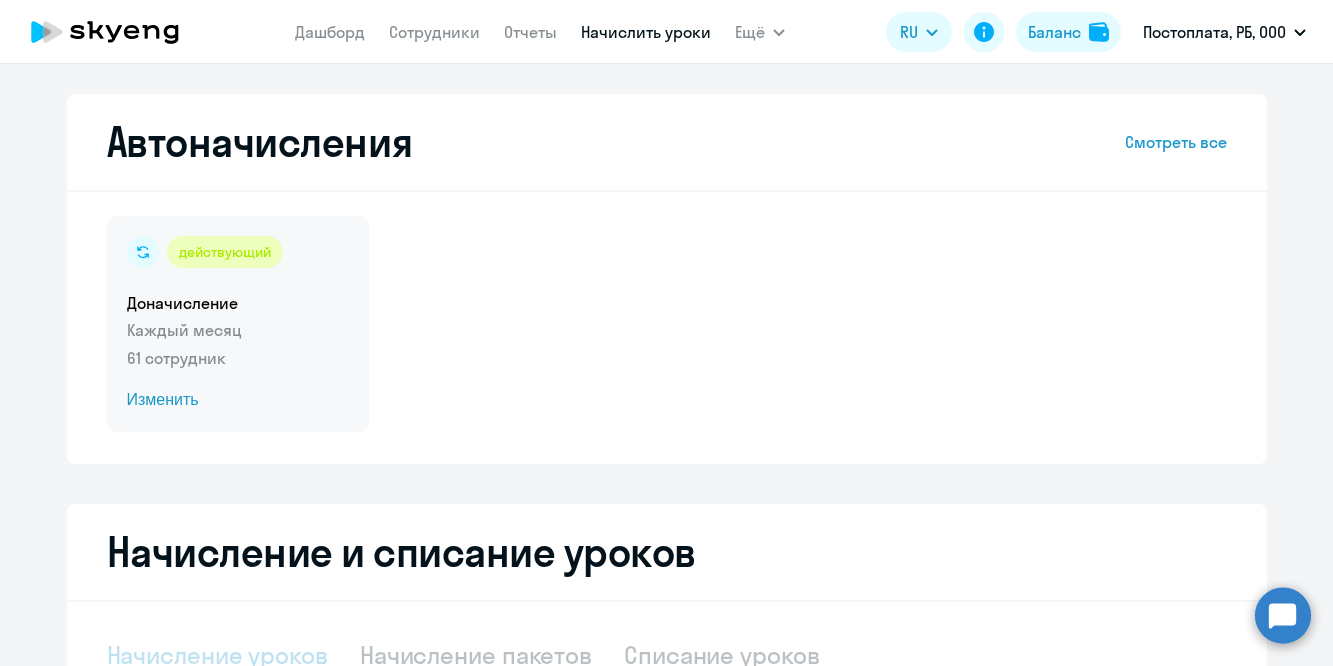 select on "10" 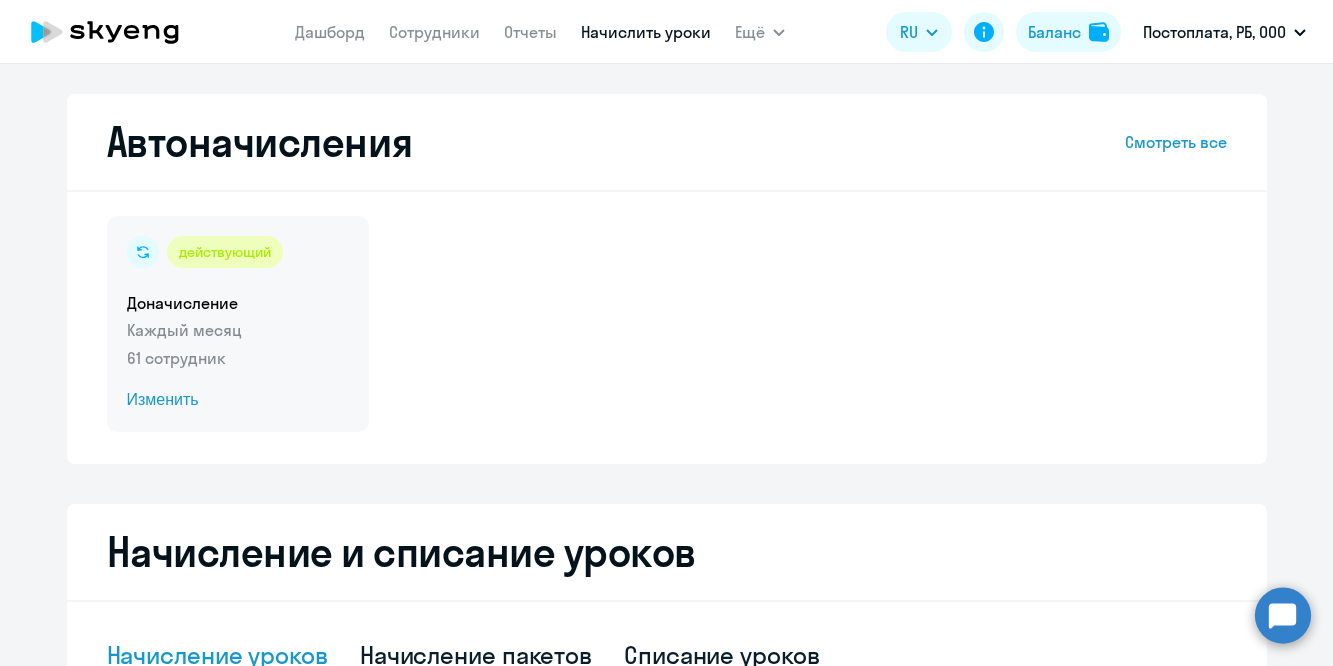 click on "Каждый месяц" 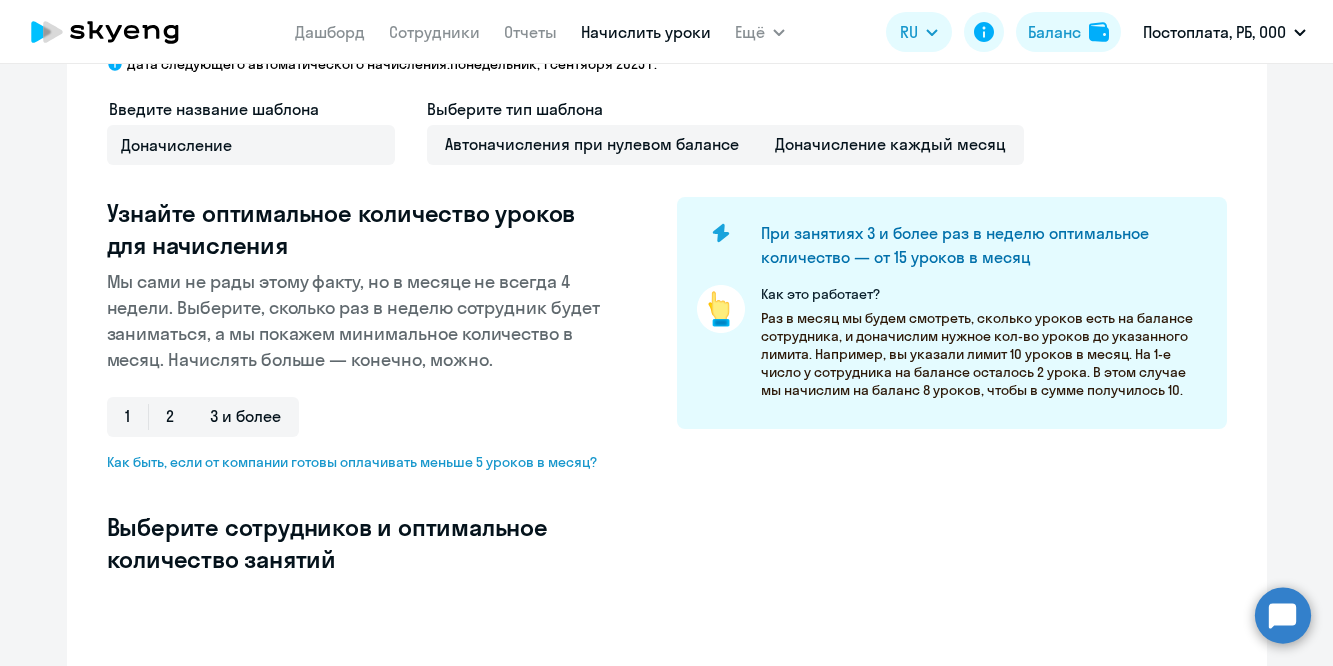 select on "10" 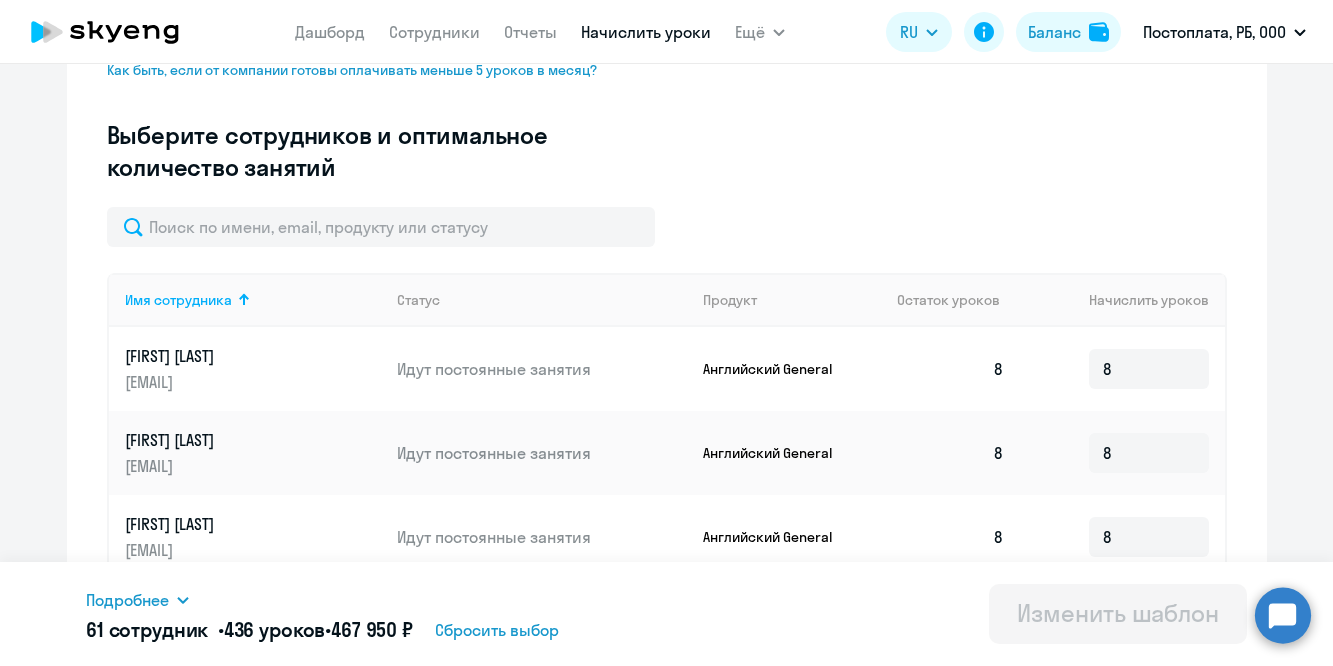 scroll, scrollTop: 524, scrollLeft: 0, axis: vertical 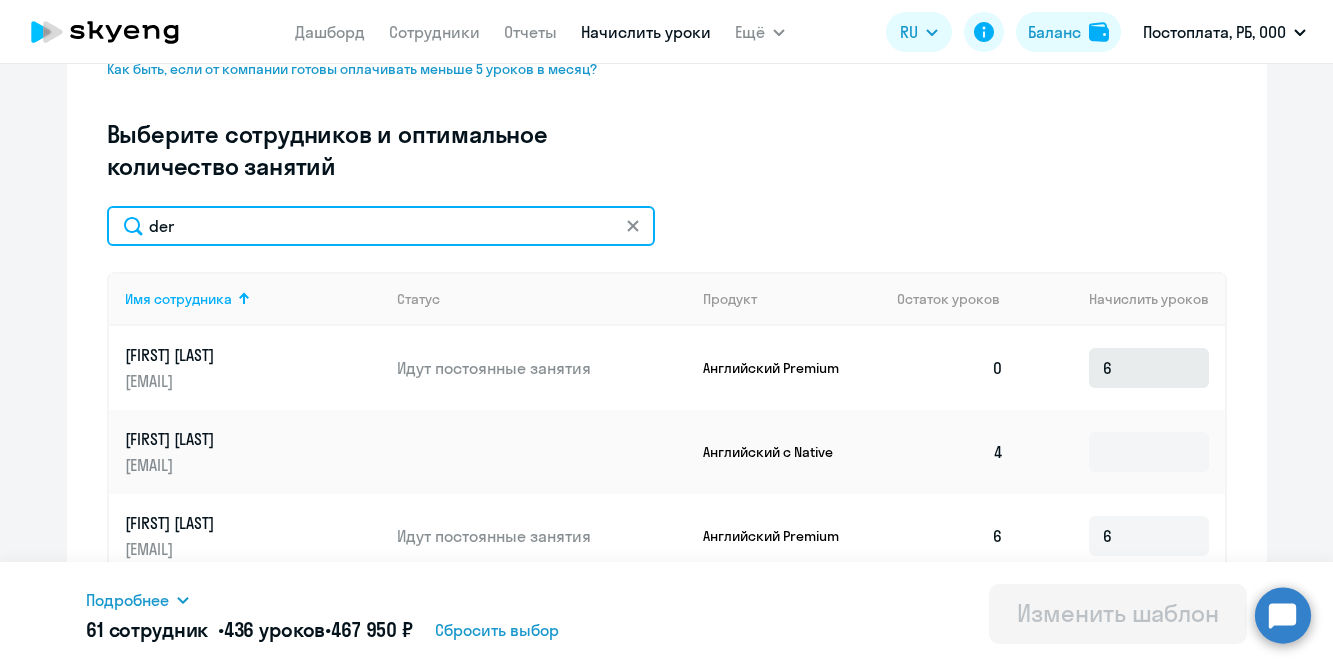 type on "der" 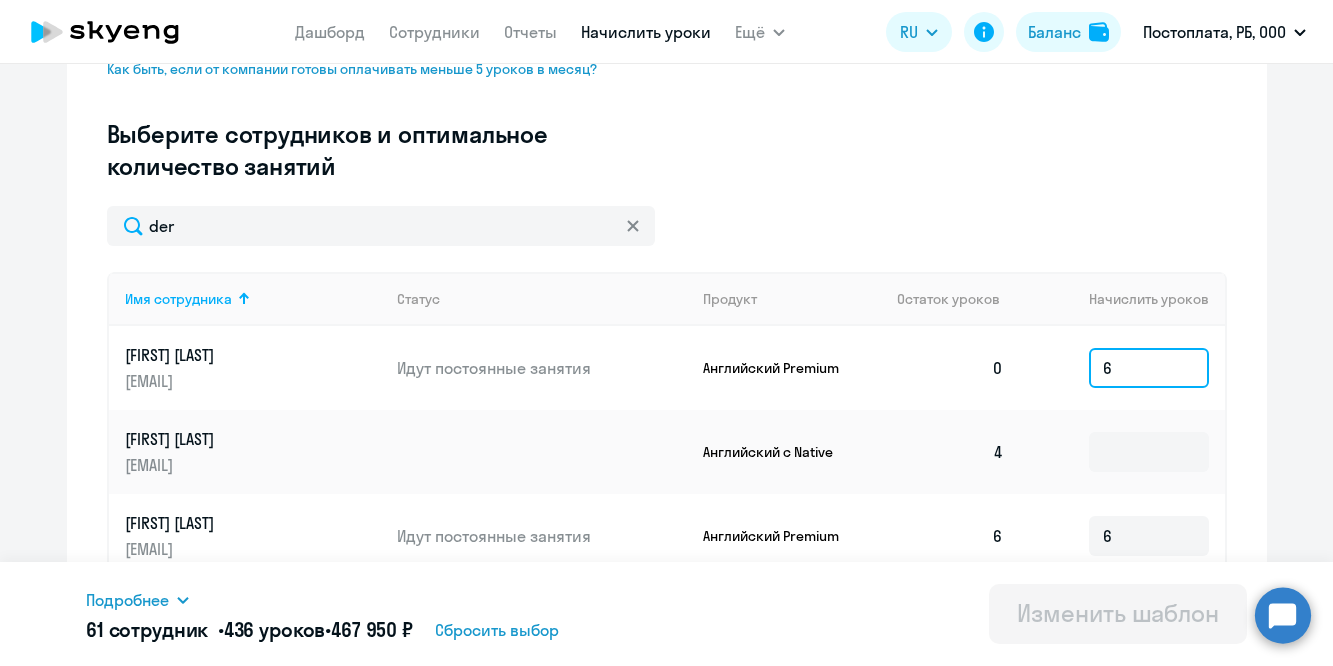 click on "6" 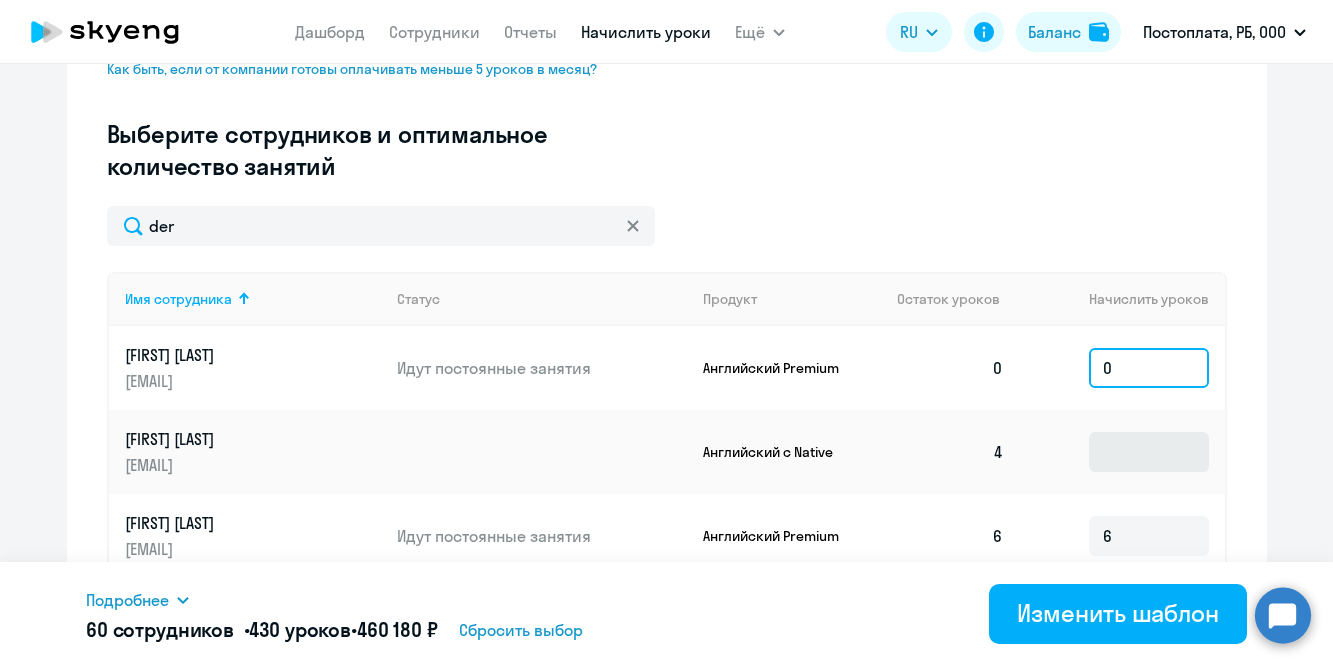 type on "0" 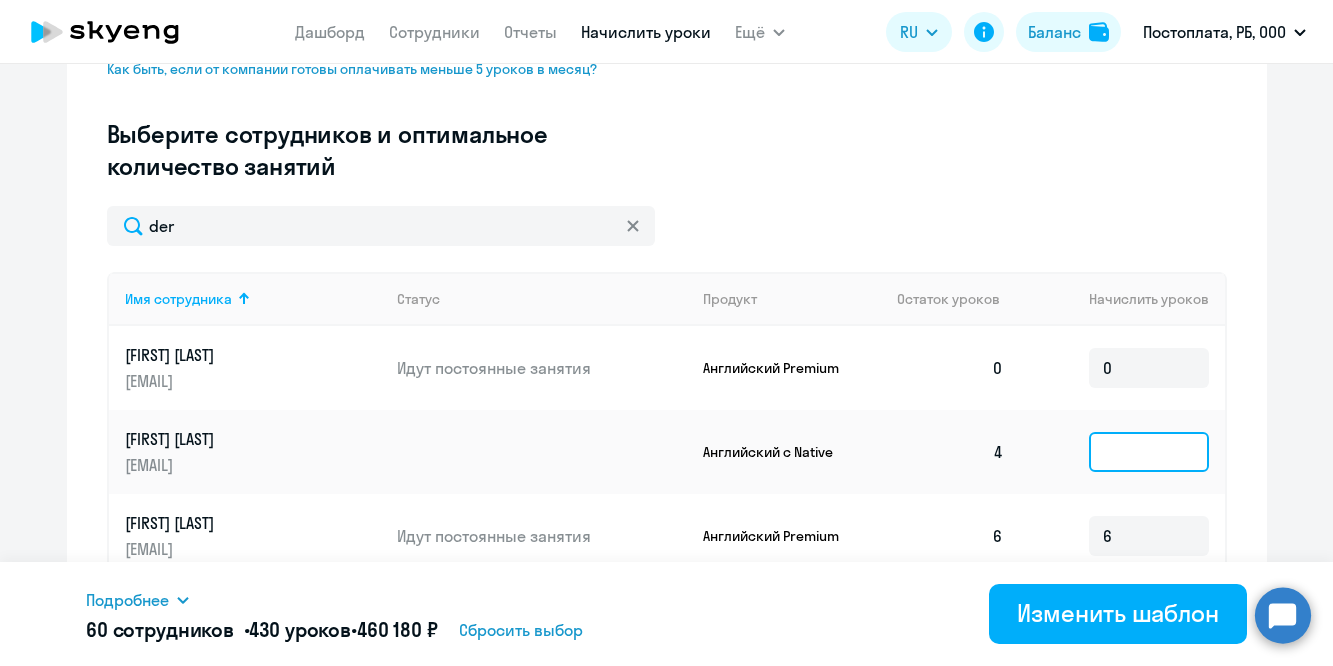 click 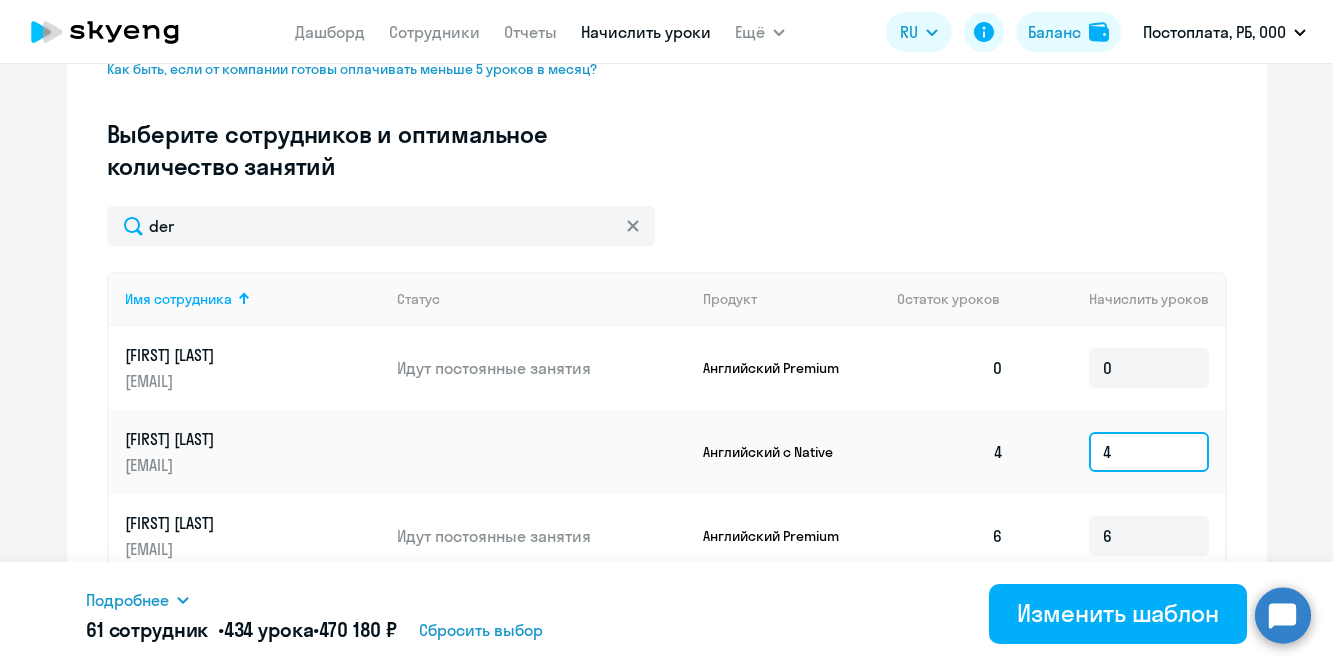 type on "4" 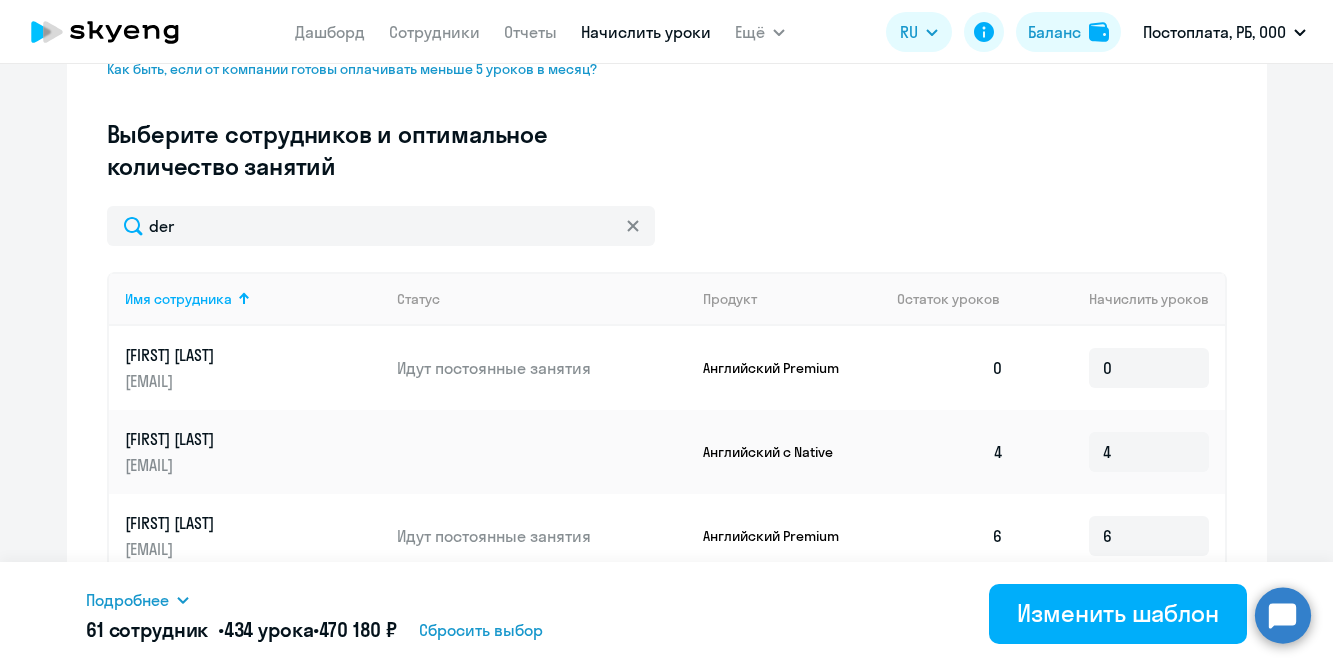 click on "Изменение шаблона Доначисление
Дата следующего автоматического начисления:   понедельник, 1 сентября 2025 г. Введите название шаблона Доначисление Выберите тип шаблона Автоначисления при нулевом балансе Доначисление каждый месяц Узнайте оптимальное количество уроков для начисления Мы сами не рады этому факту, но в месяце не всегда 4 недели. Выберите, сколько раз в неделю сотрудник будет заниматься, а мы покажем минимальное количество в месяц. Начислять больше — конечно, можно. 1 2 3 и более
Как это работает?
der
Имя сотрудника   Статус   0  0  4  4" 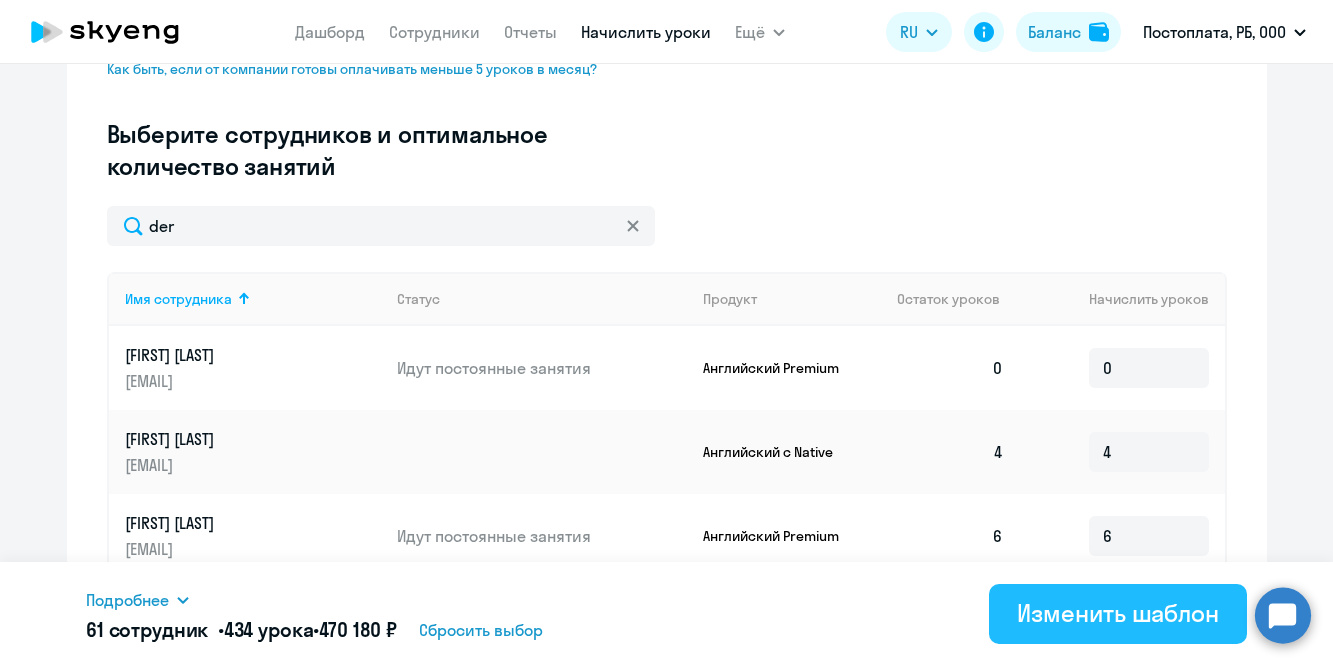 click on "Изменить шаблон" at bounding box center (1118, 613) 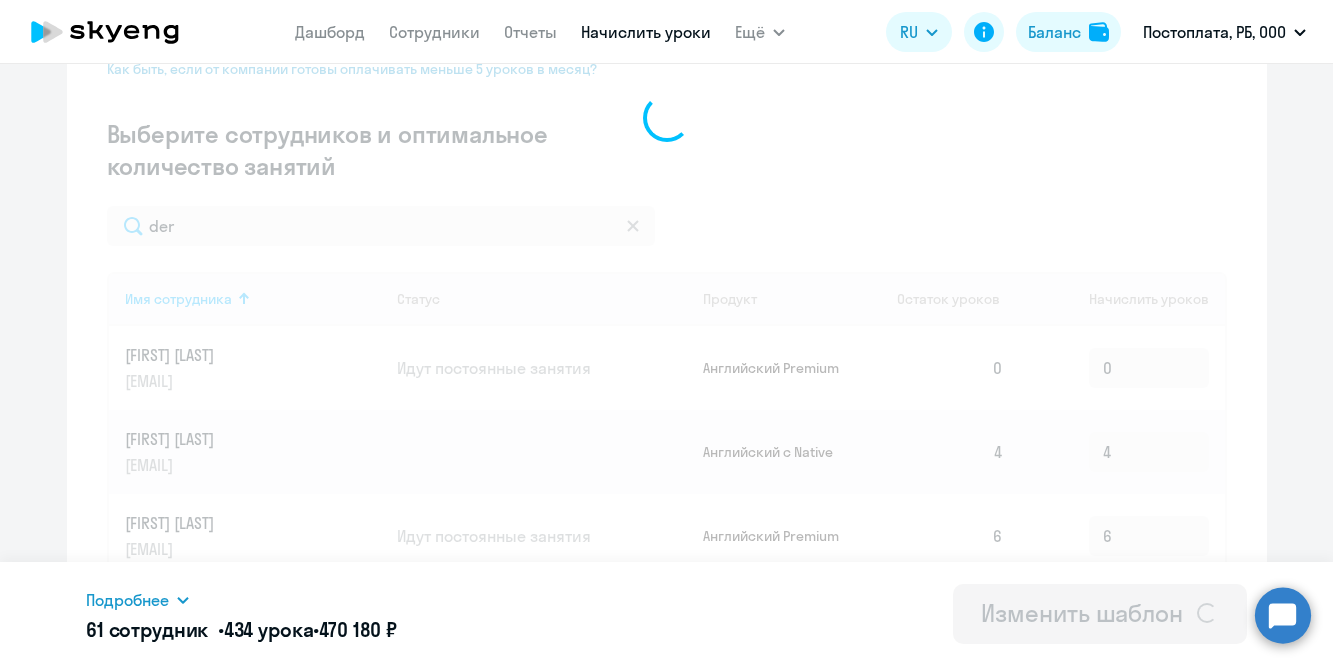 scroll, scrollTop: 0, scrollLeft: 0, axis: both 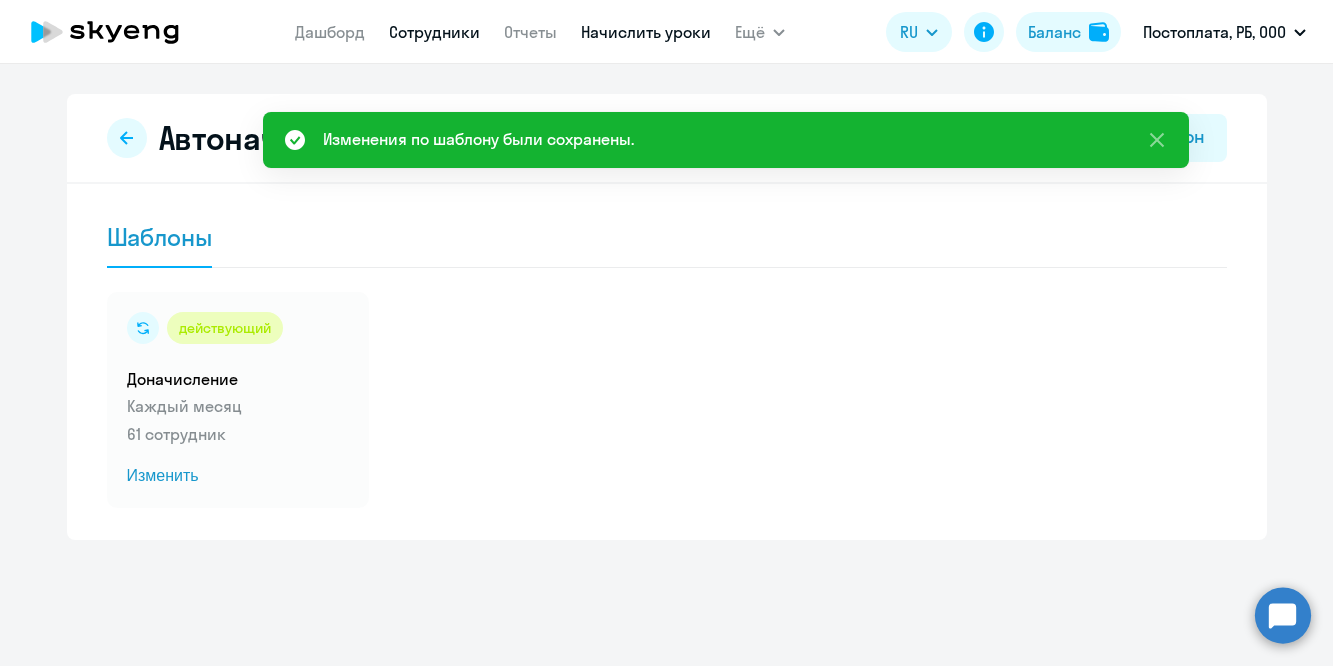 click on "Сотрудники" at bounding box center [434, 32] 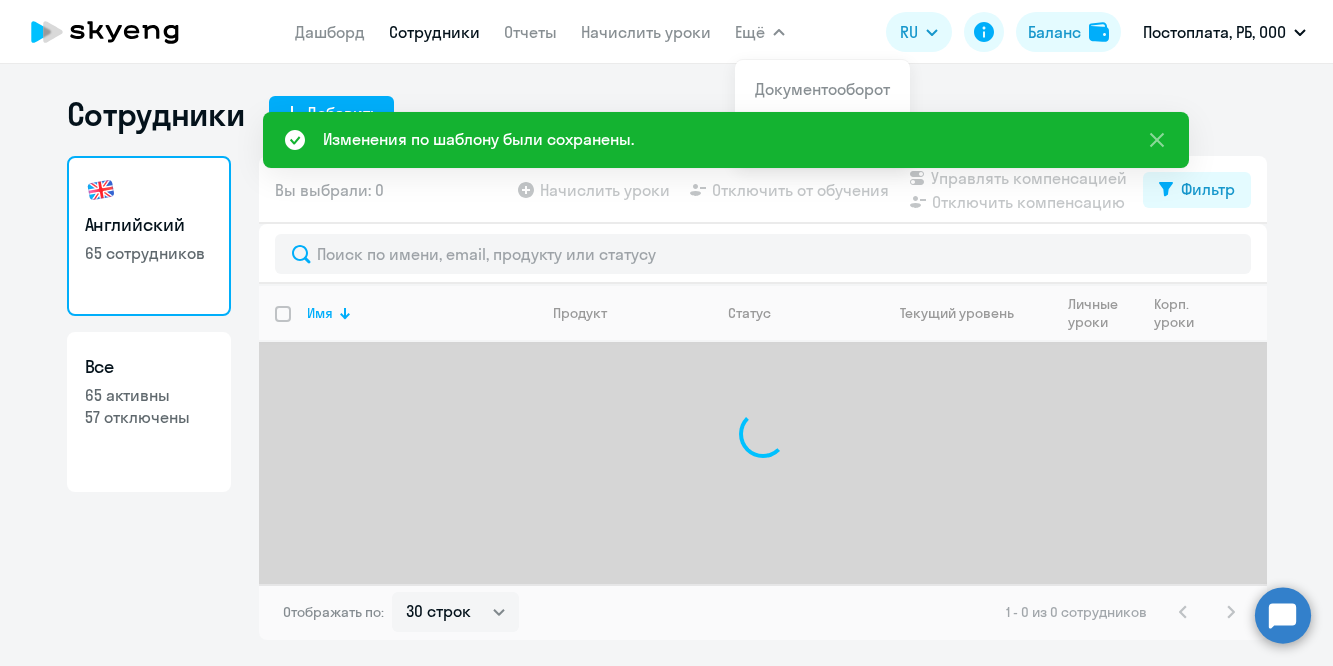 click on "Ещё" at bounding box center [750, 32] 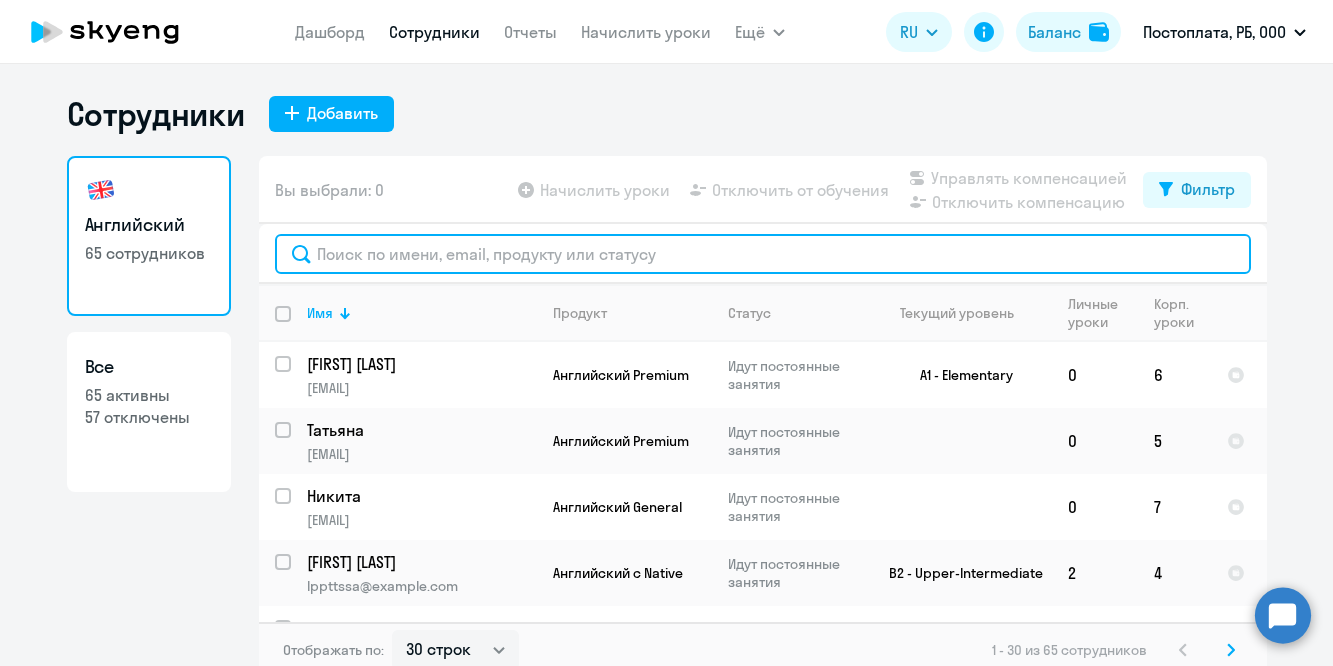 click 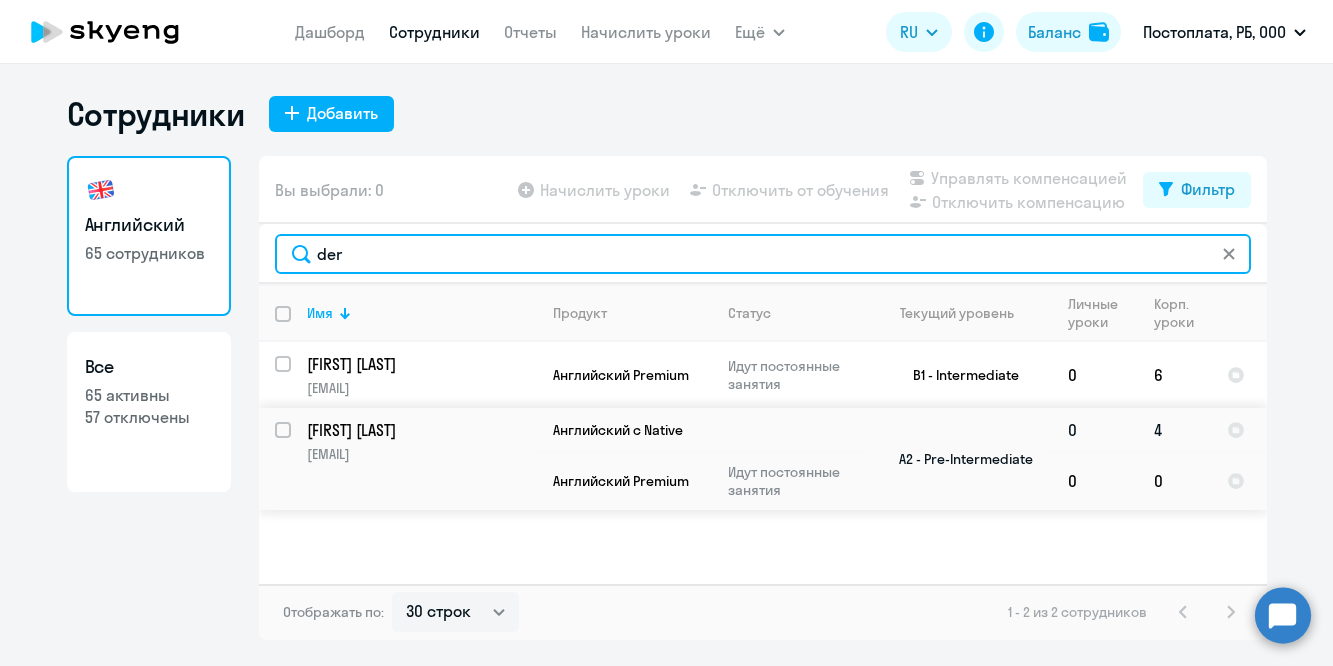 type on "der" 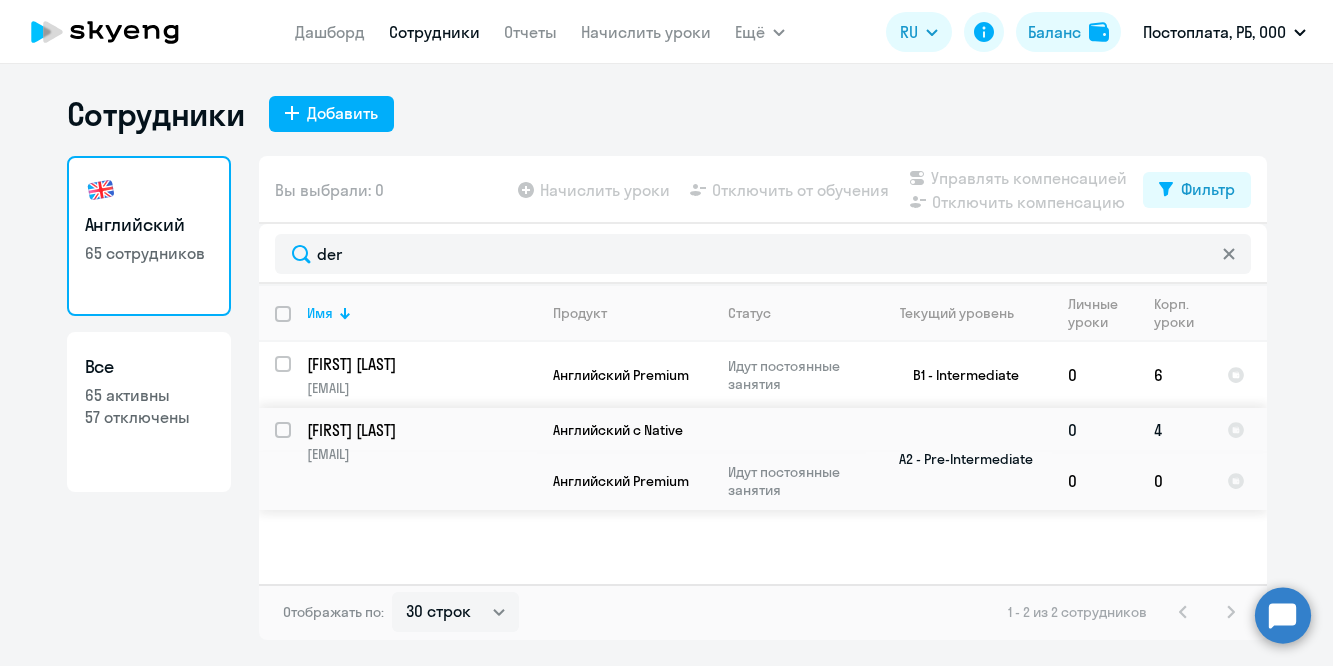 click at bounding box center [295, 442] 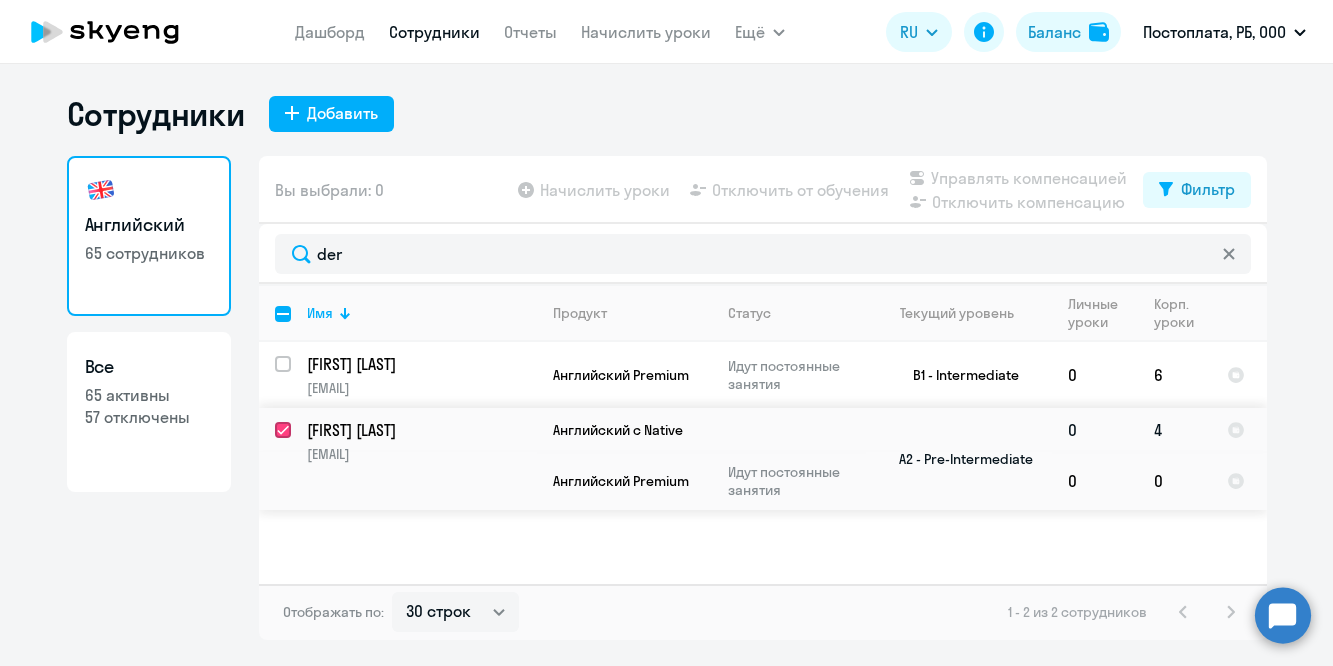 checkbox on "true" 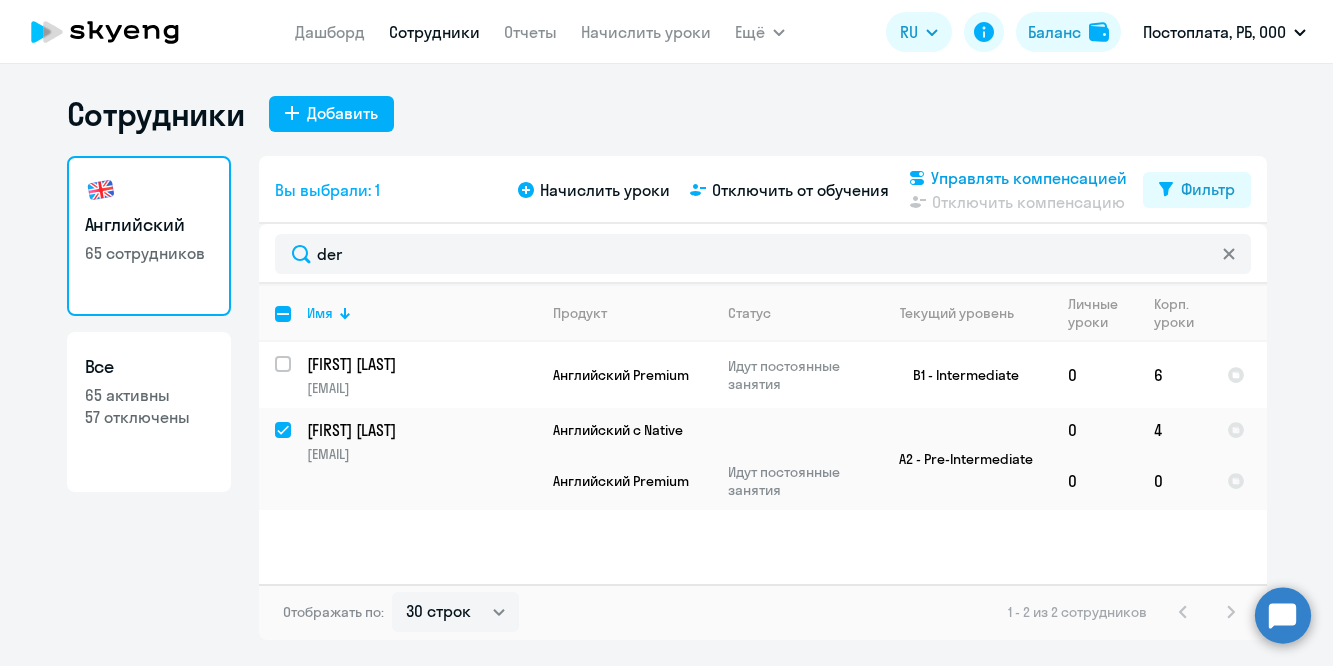 click on "Управлять компенсацией" 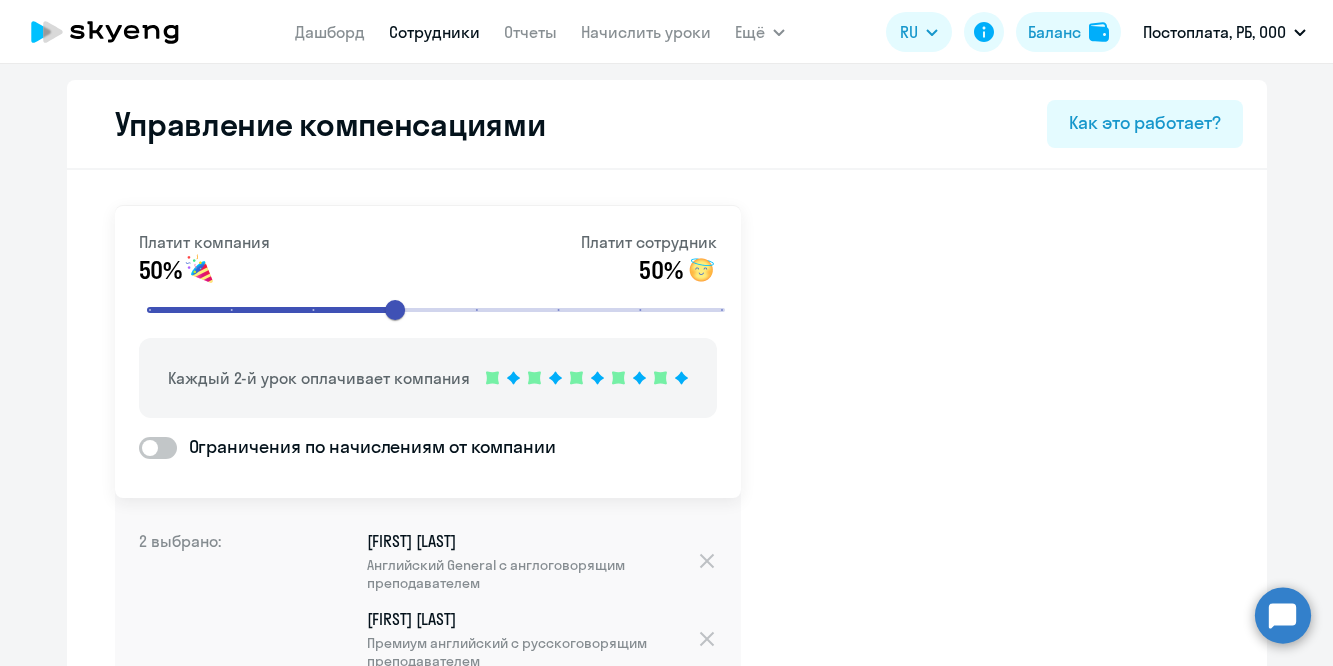 scroll, scrollTop: 0, scrollLeft: 0, axis: both 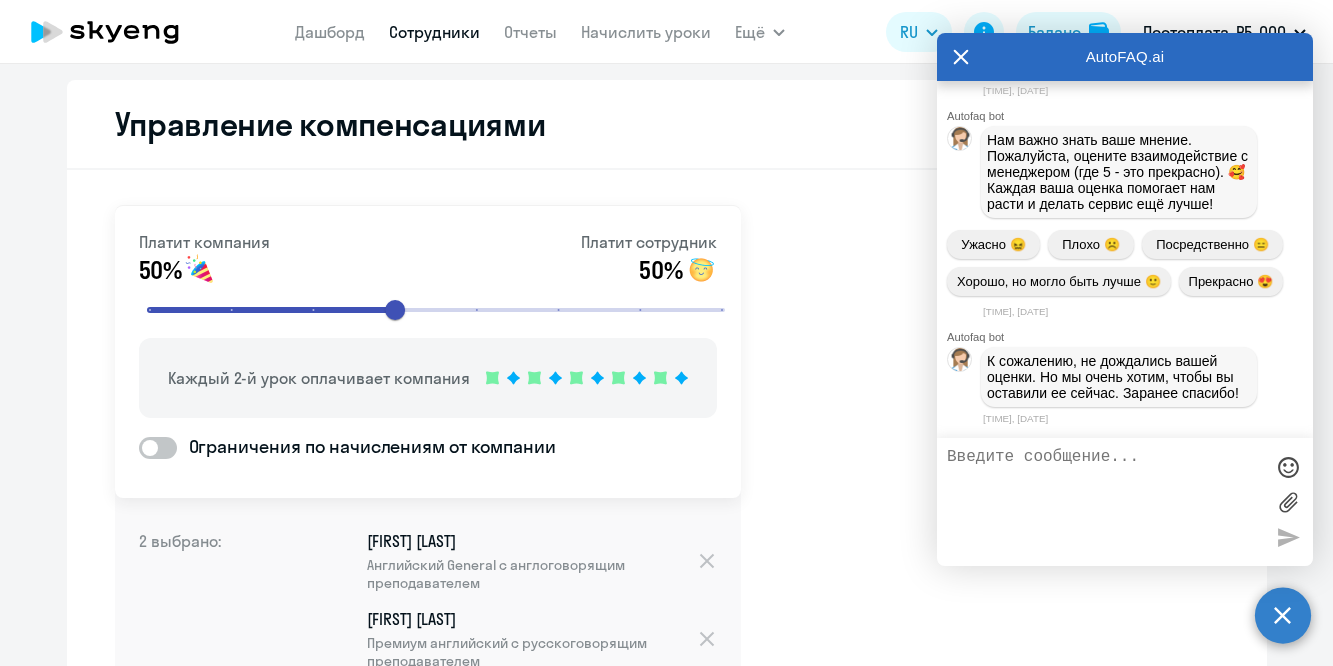 click at bounding box center (1105, 502) 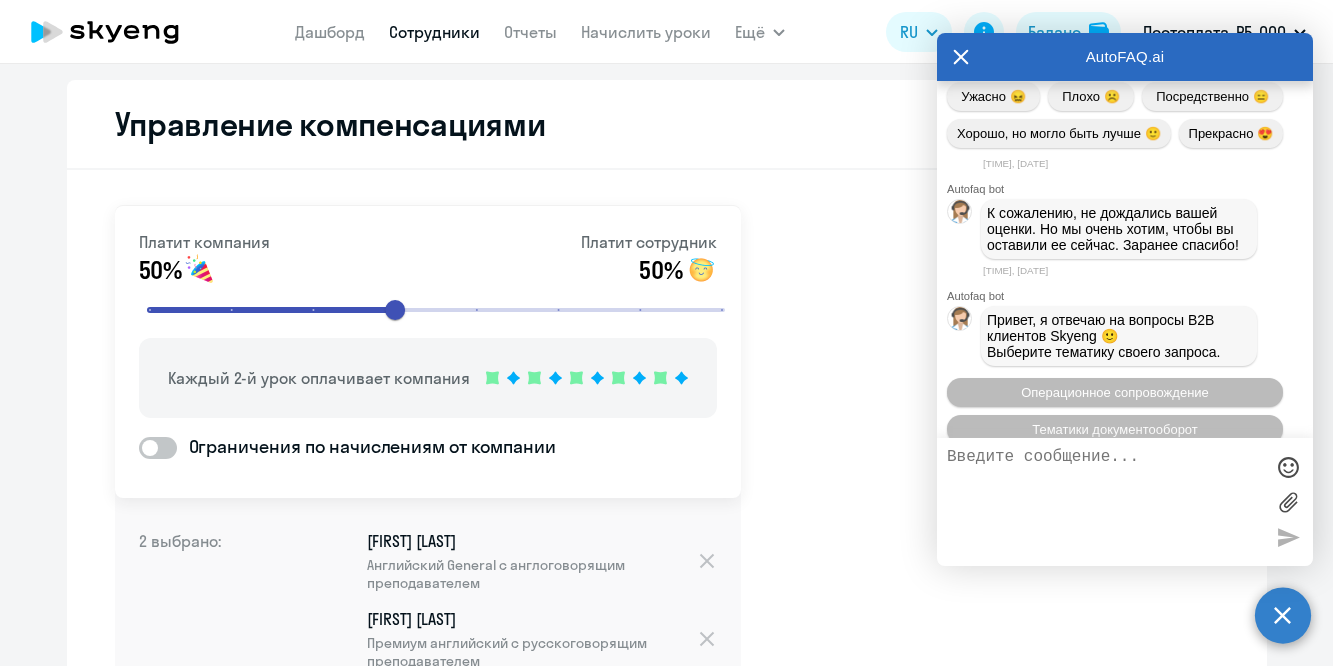scroll, scrollTop: 3114, scrollLeft: 0, axis: vertical 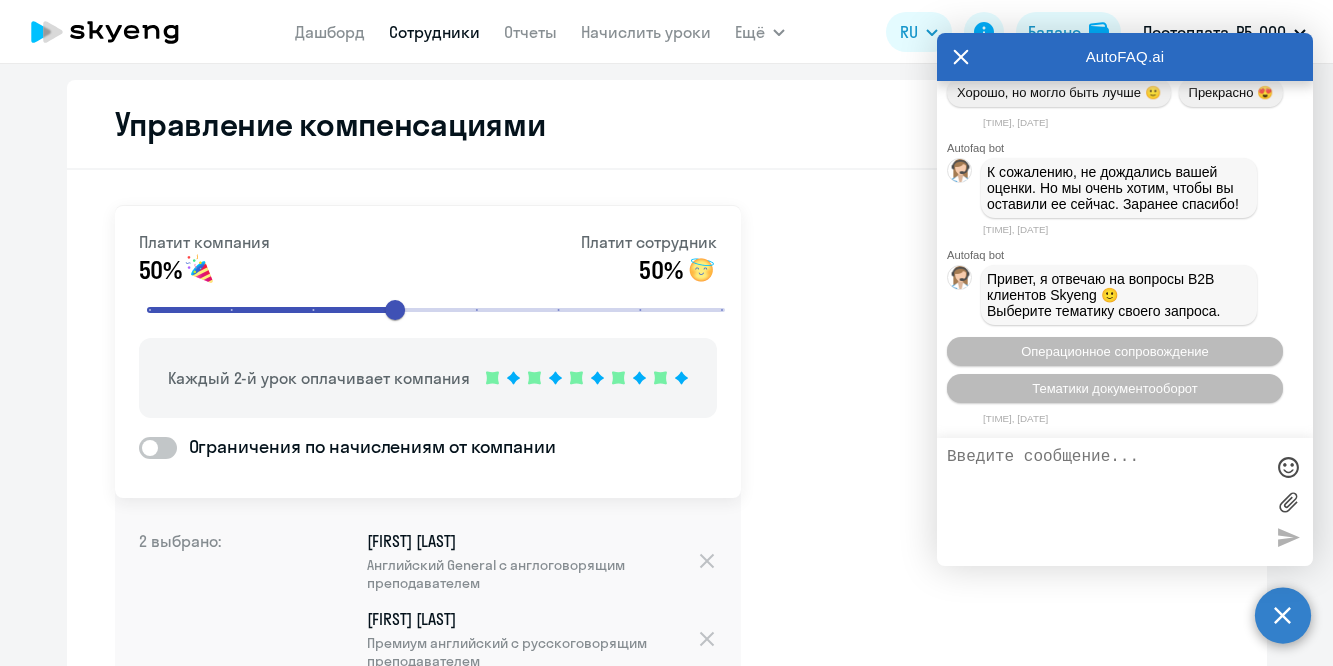 click at bounding box center (1105, 502) 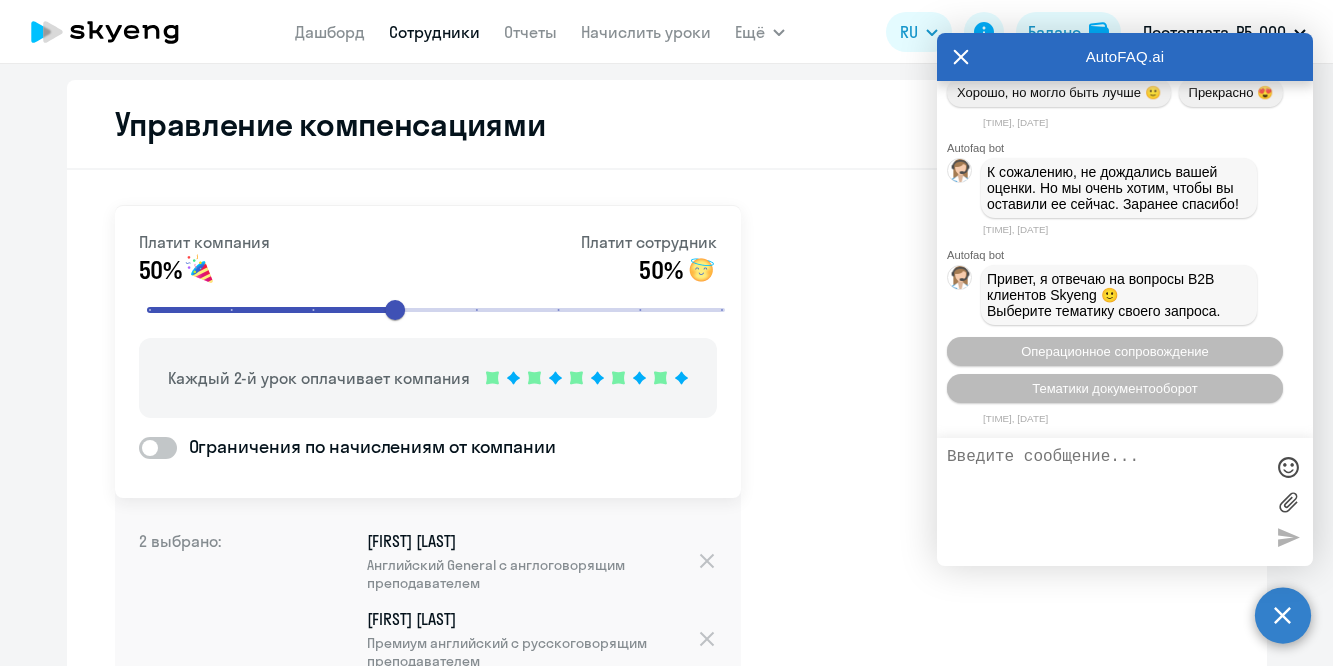 select on "30" 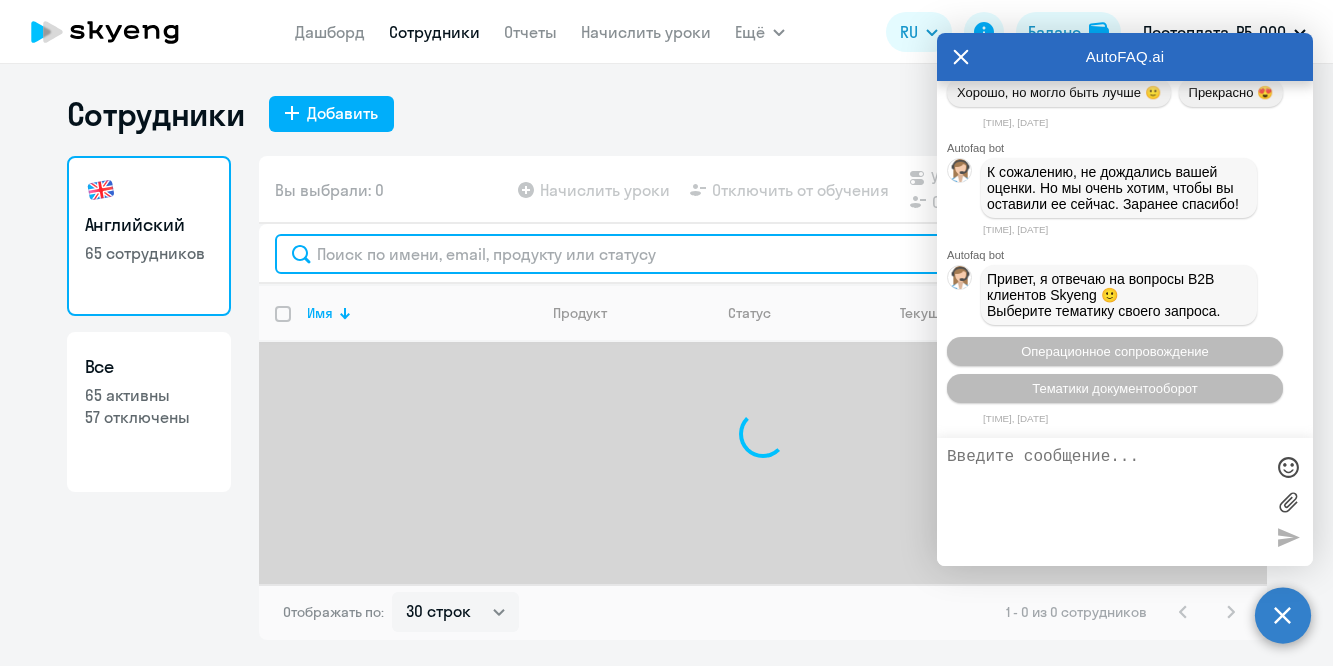 click 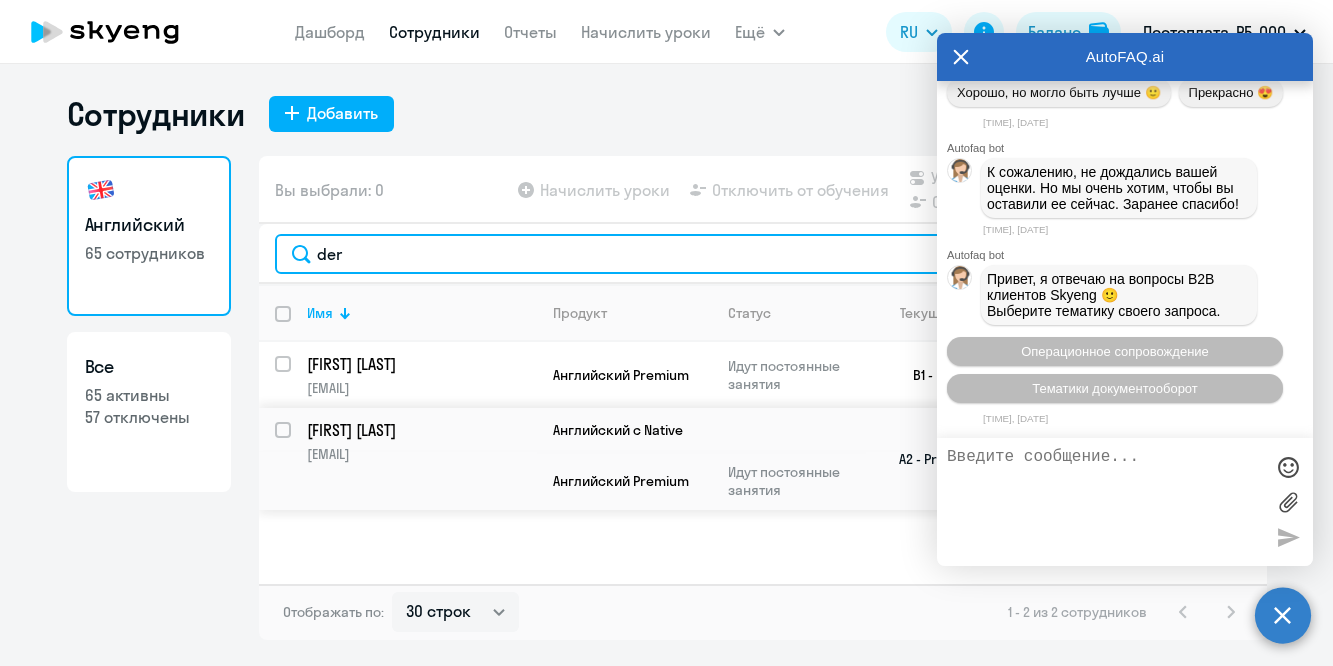type on "der" 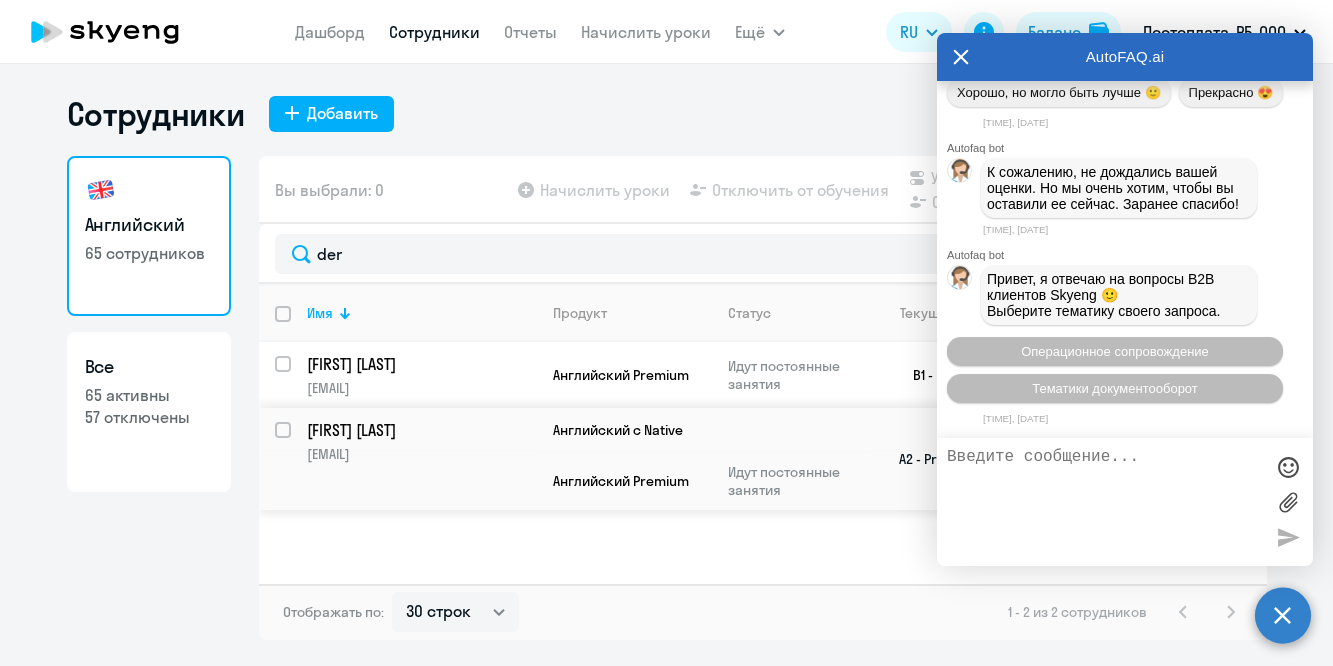click on "[FIRST] [LAST]" 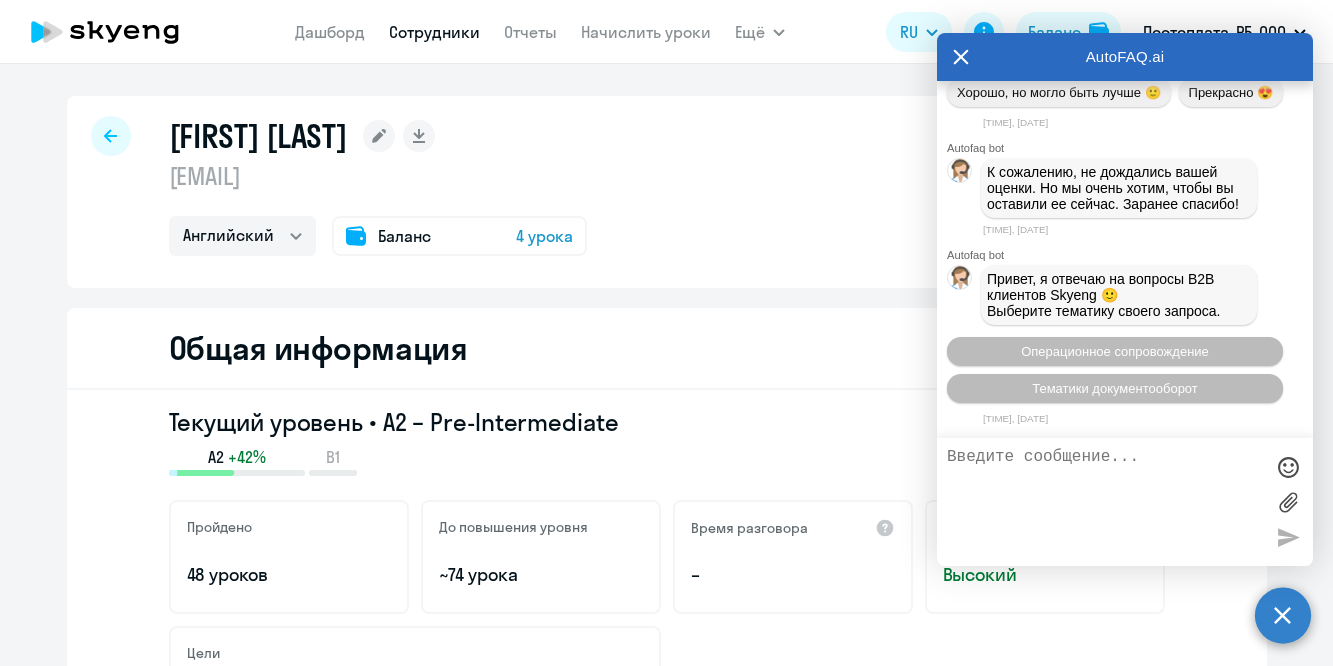 scroll, scrollTop: 0, scrollLeft: 0, axis: both 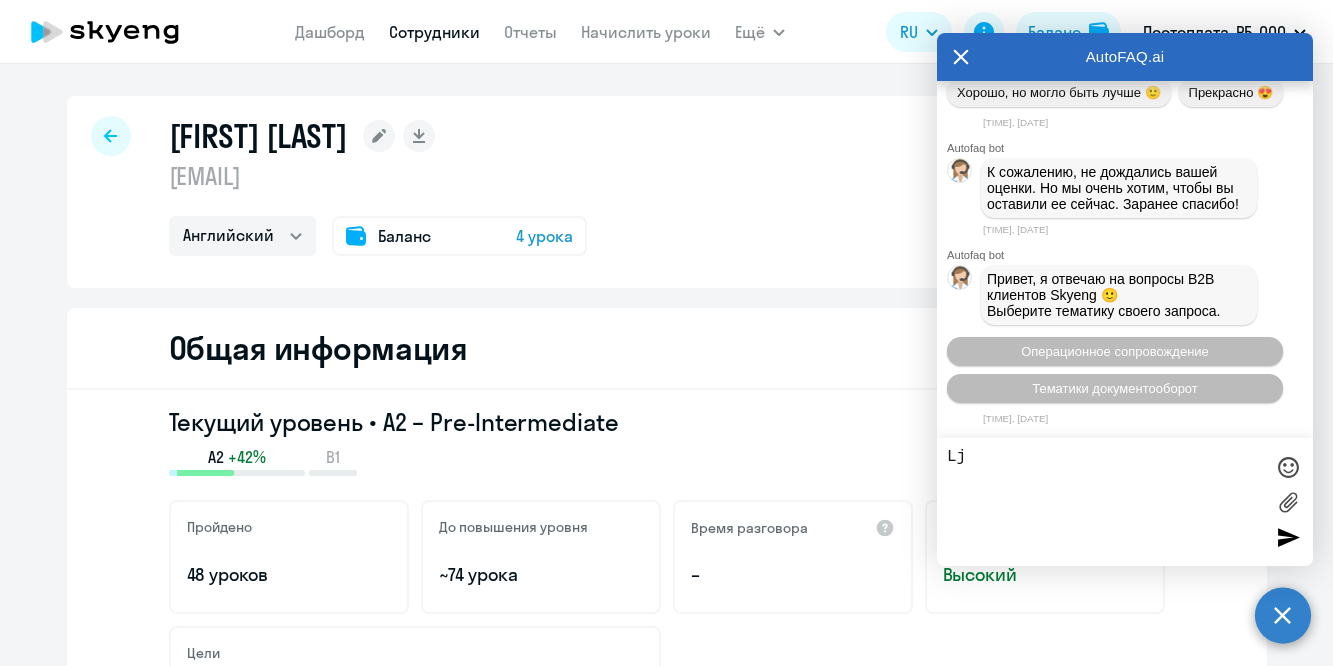 type on "L" 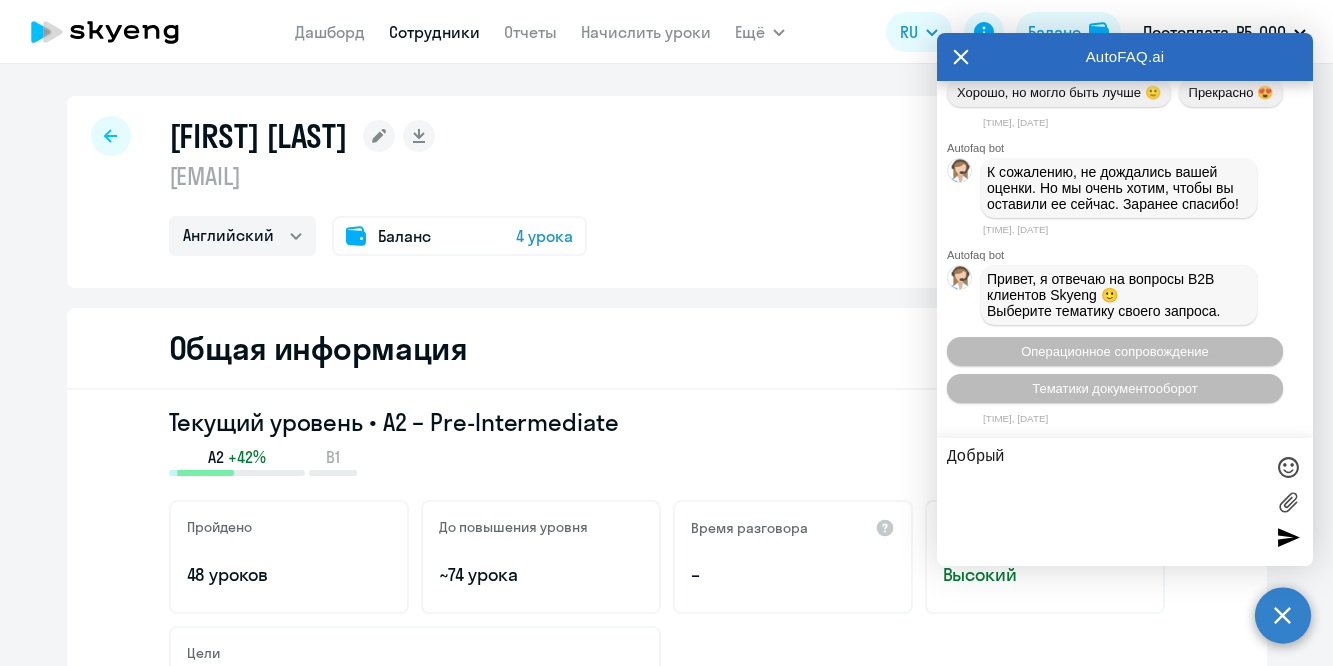 type on "Добрый" 